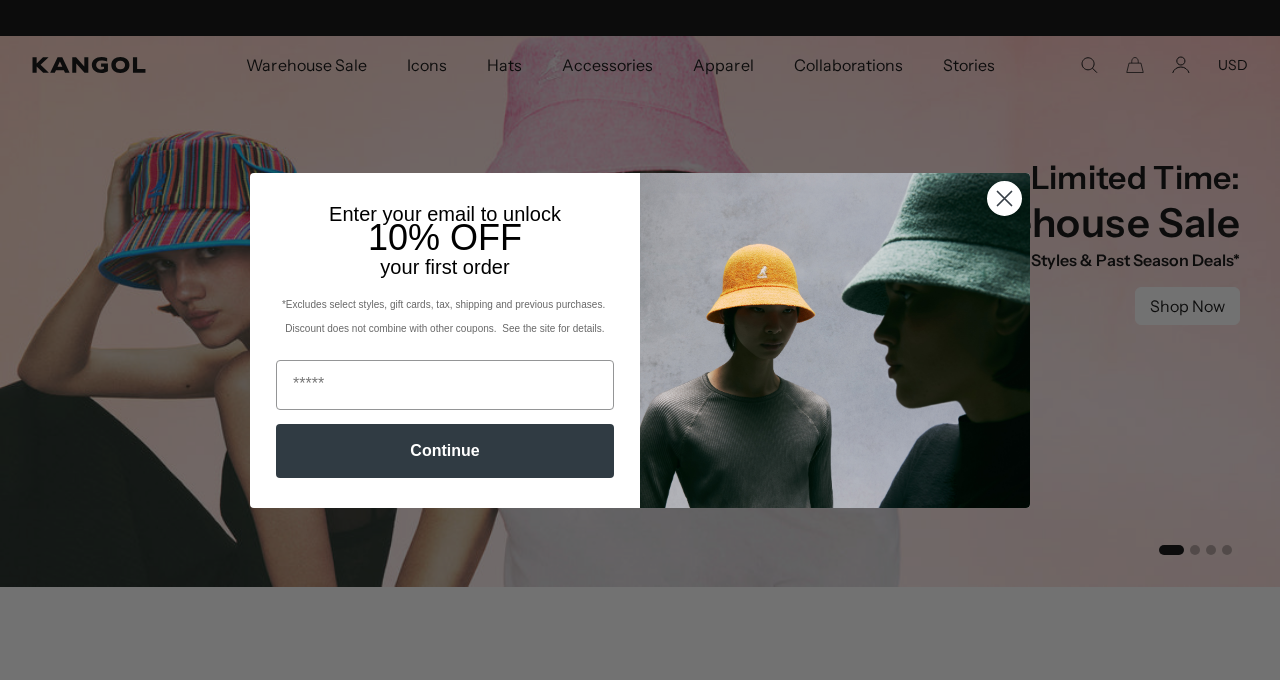 scroll, scrollTop: 0, scrollLeft: 0, axis: both 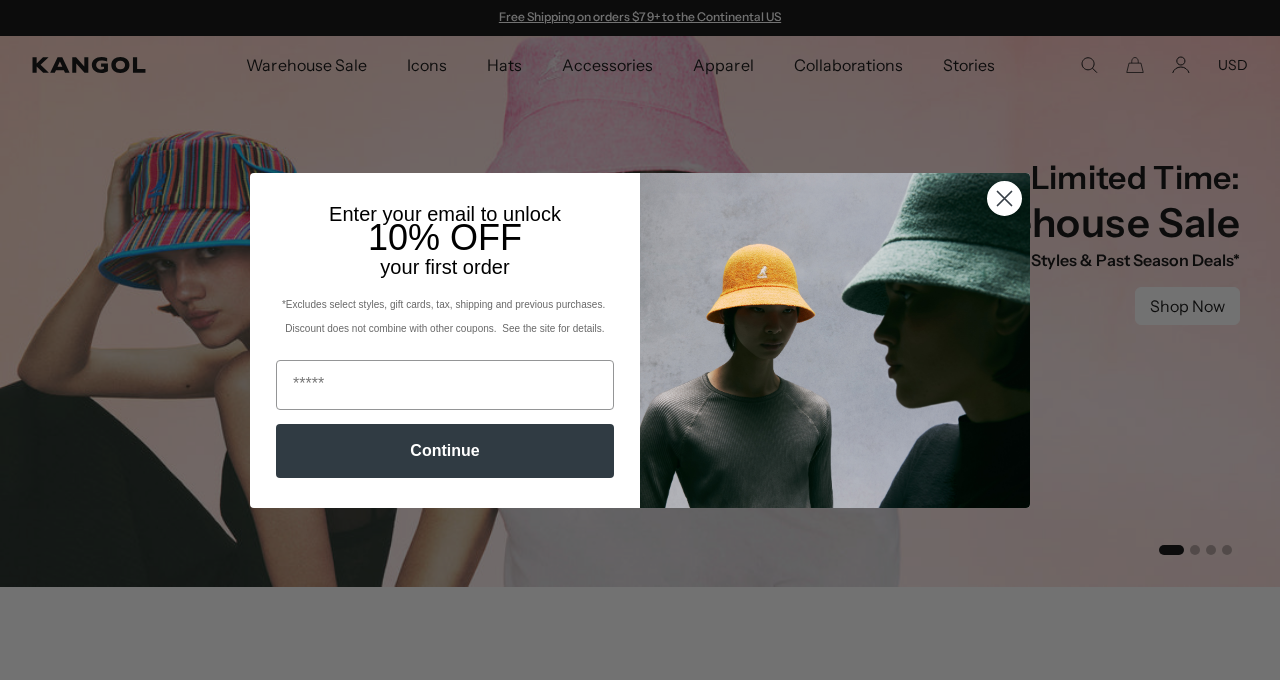 click 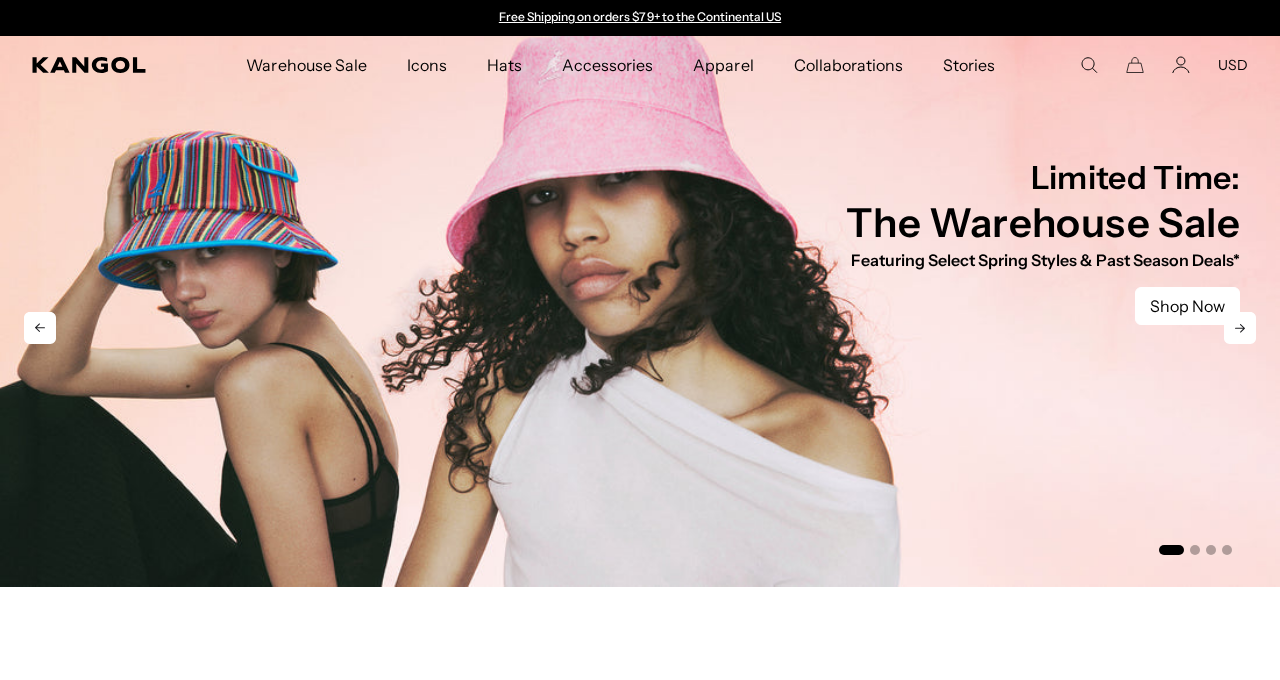 scroll, scrollTop: 0, scrollLeft: 412, axis: horizontal 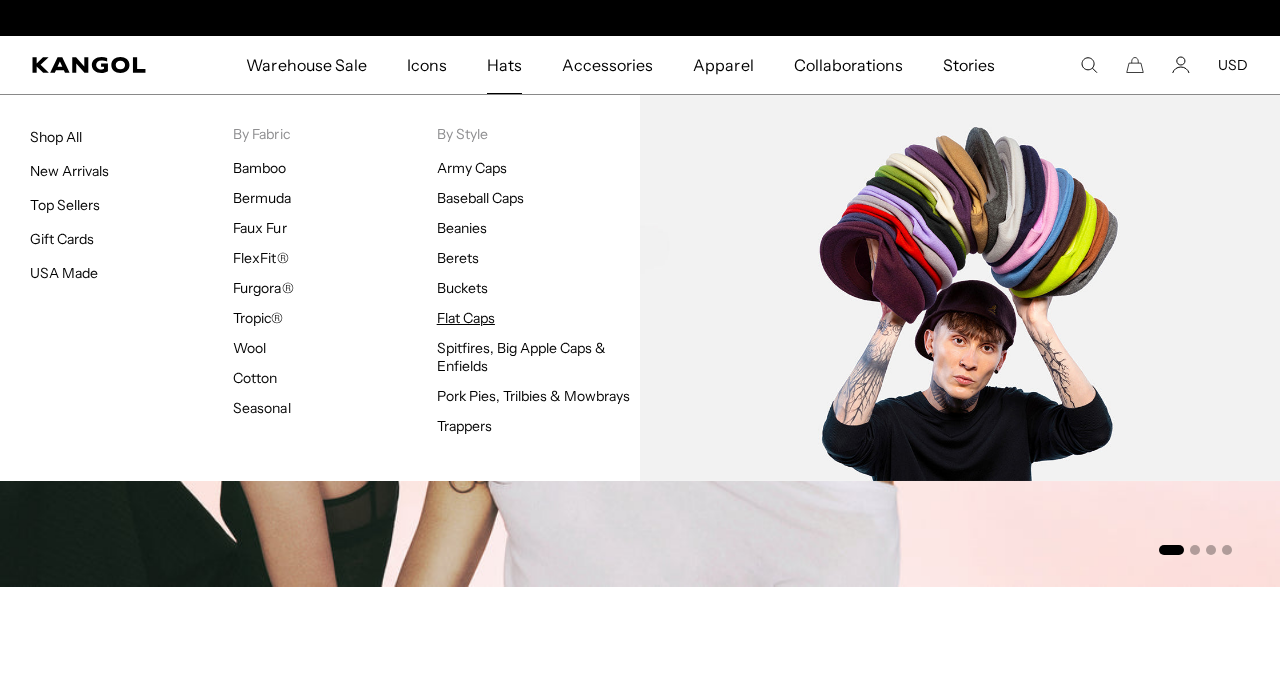 click on "Flat Caps" at bounding box center [466, 318] 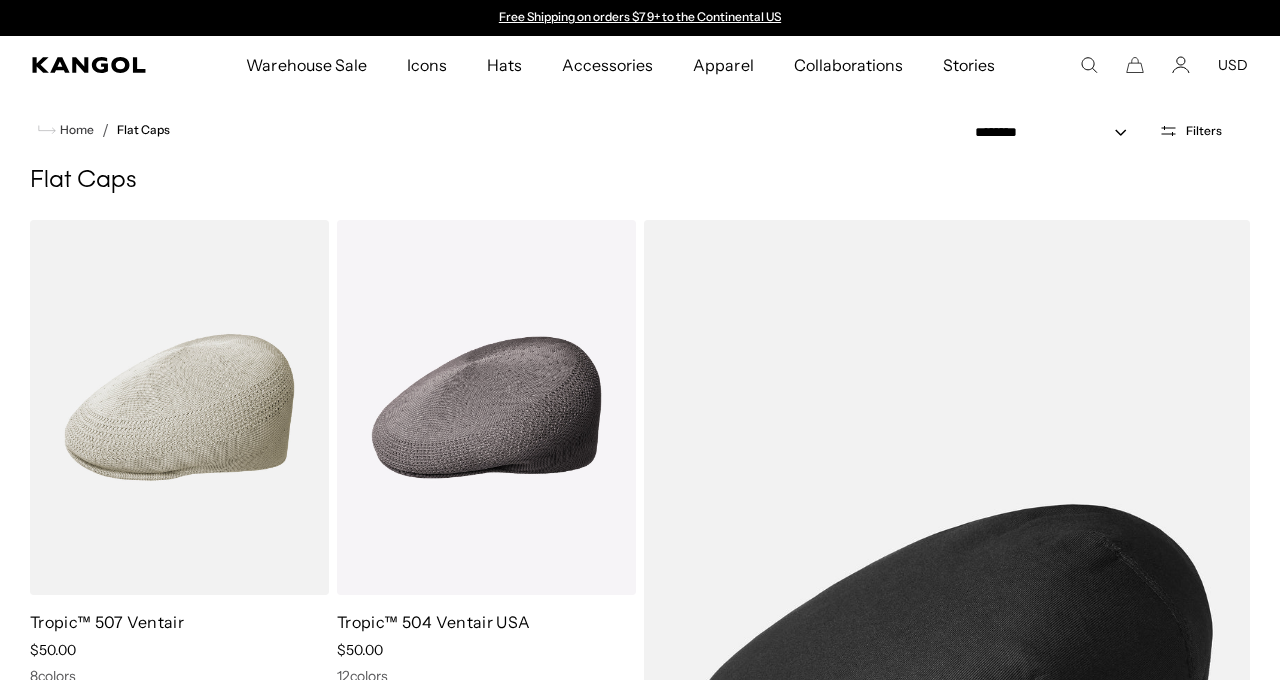 scroll, scrollTop: 569, scrollLeft: 0, axis: vertical 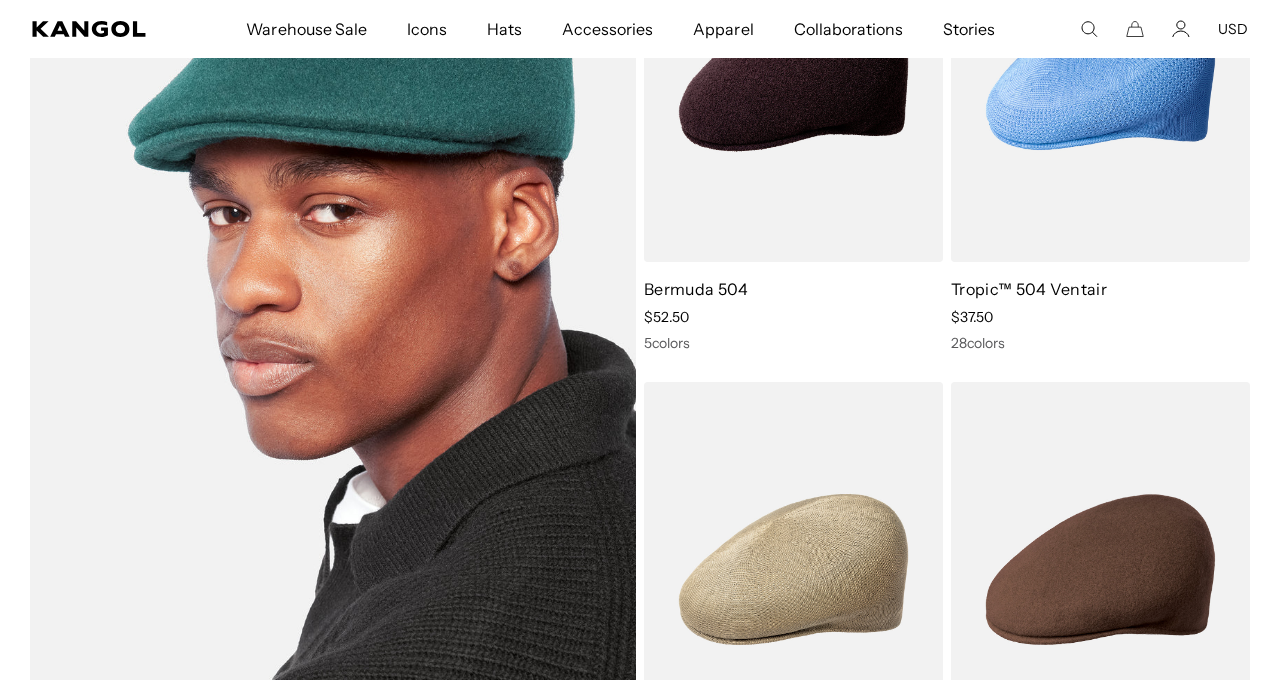 click at bounding box center (333, 321) 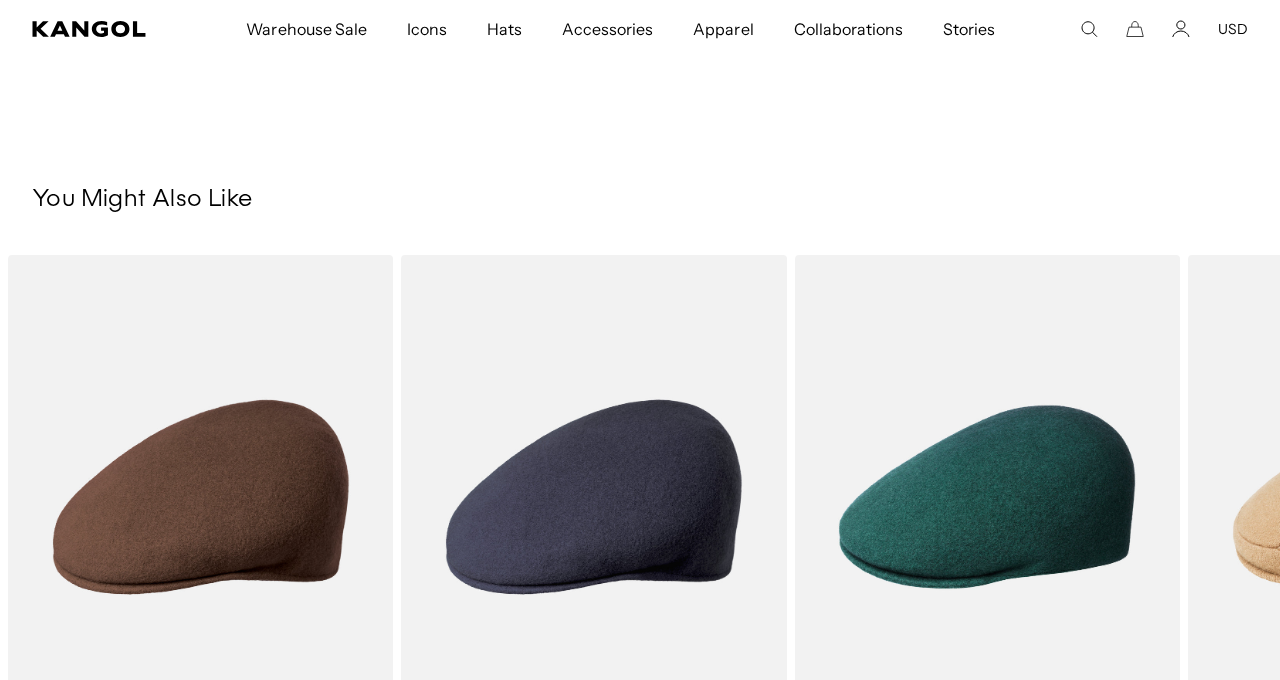 scroll, scrollTop: 319, scrollLeft: 0, axis: vertical 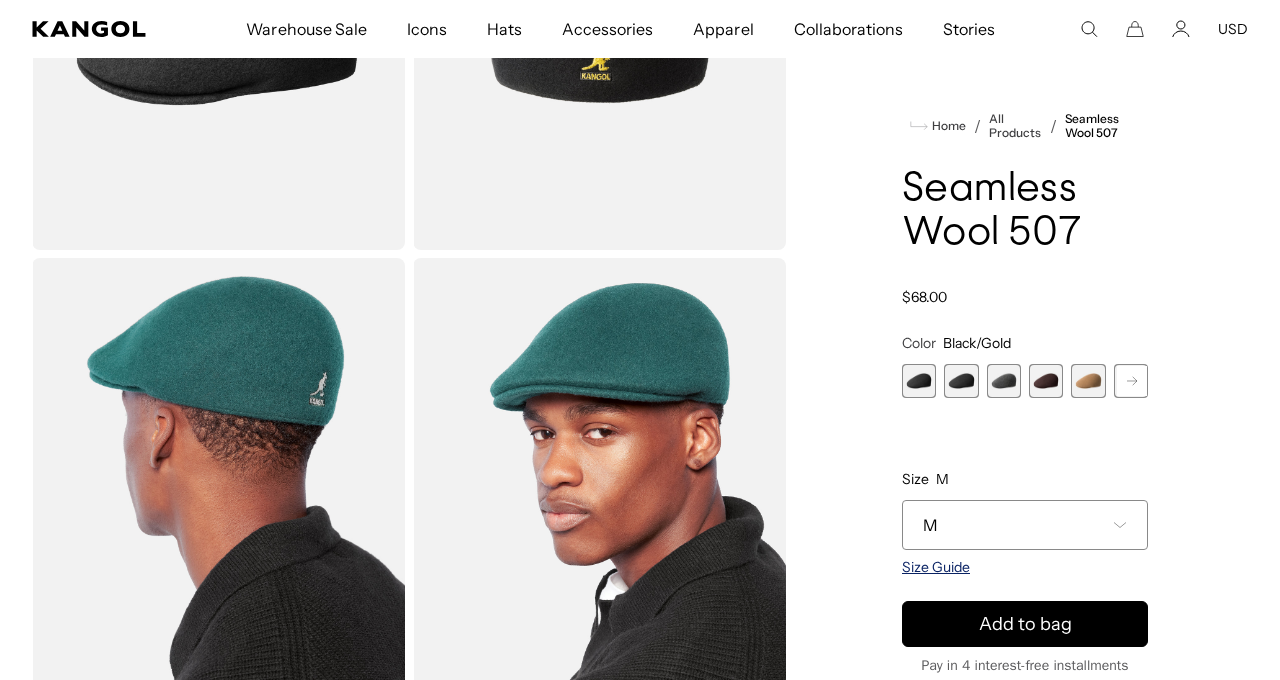 click on "Size Guide" at bounding box center (936, 567) 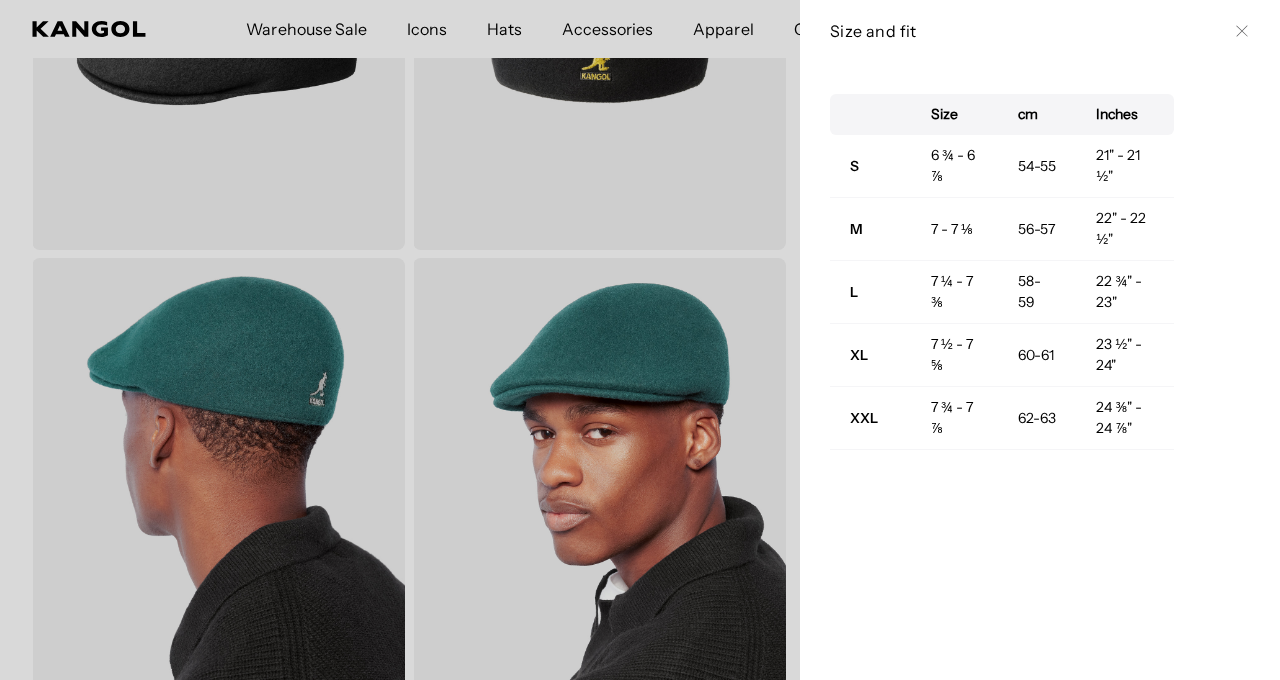 scroll, scrollTop: 0, scrollLeft: 0, axis: both 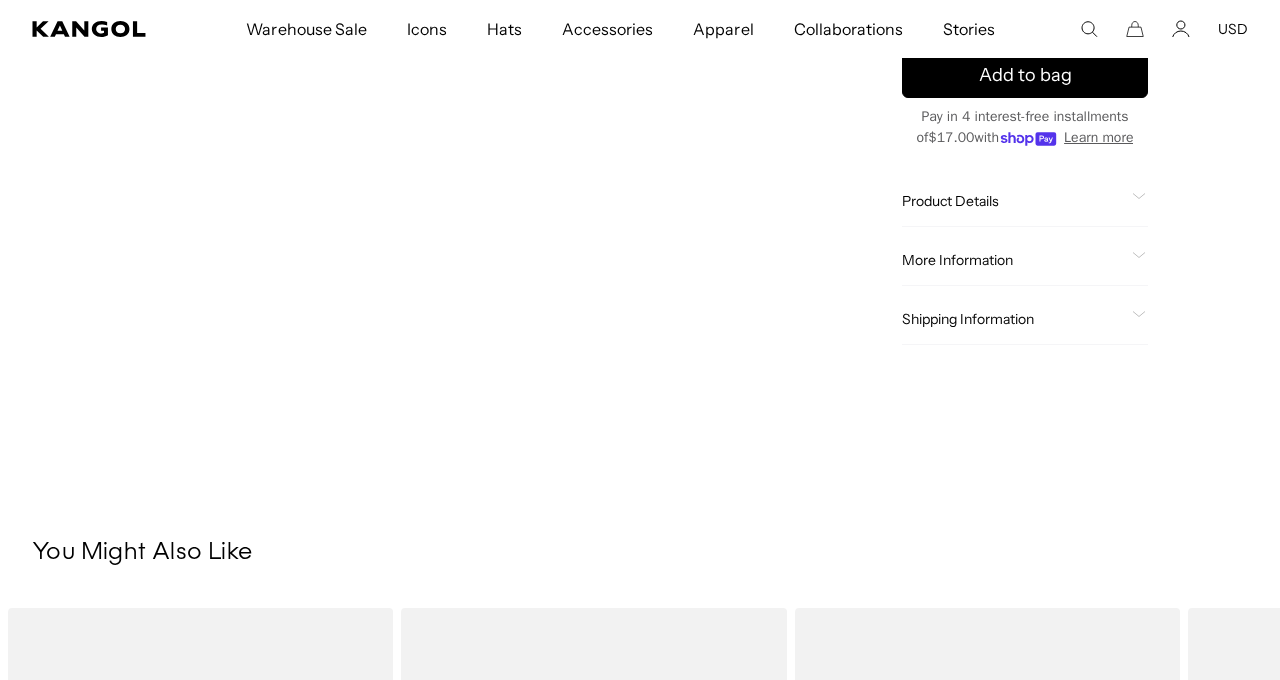 click 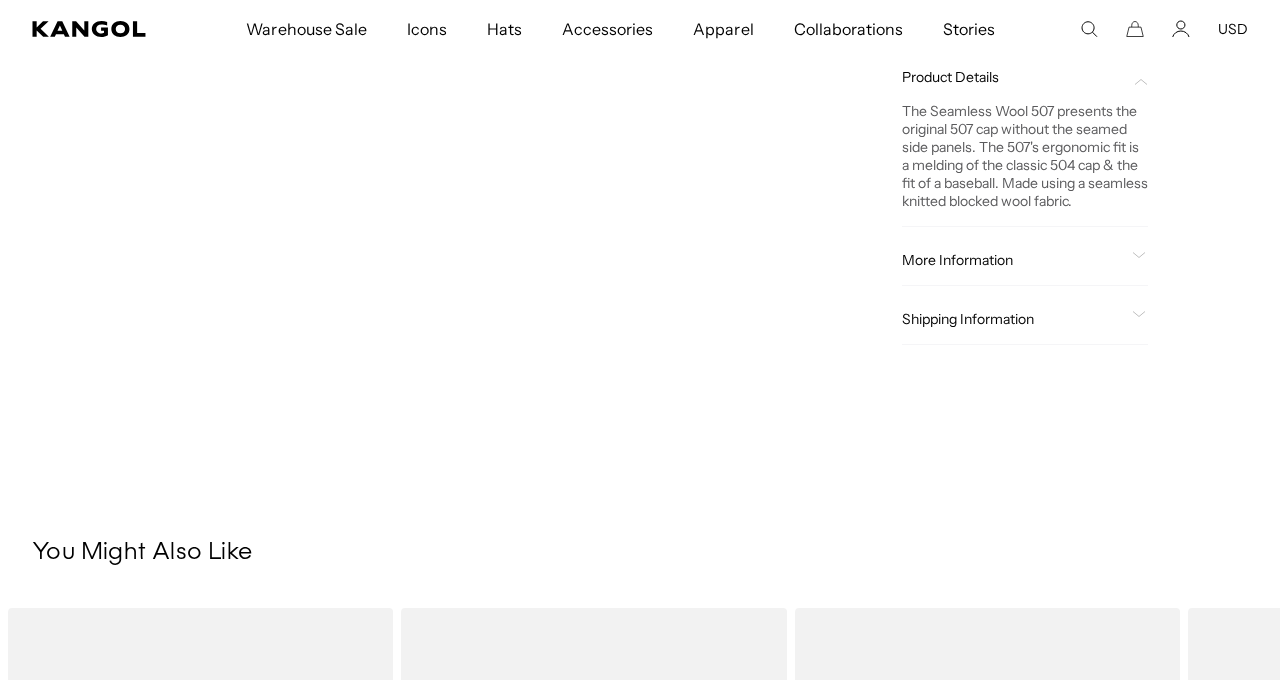 scroll, scrollTop: 0, scrollLeft: 412, axis: horizontal 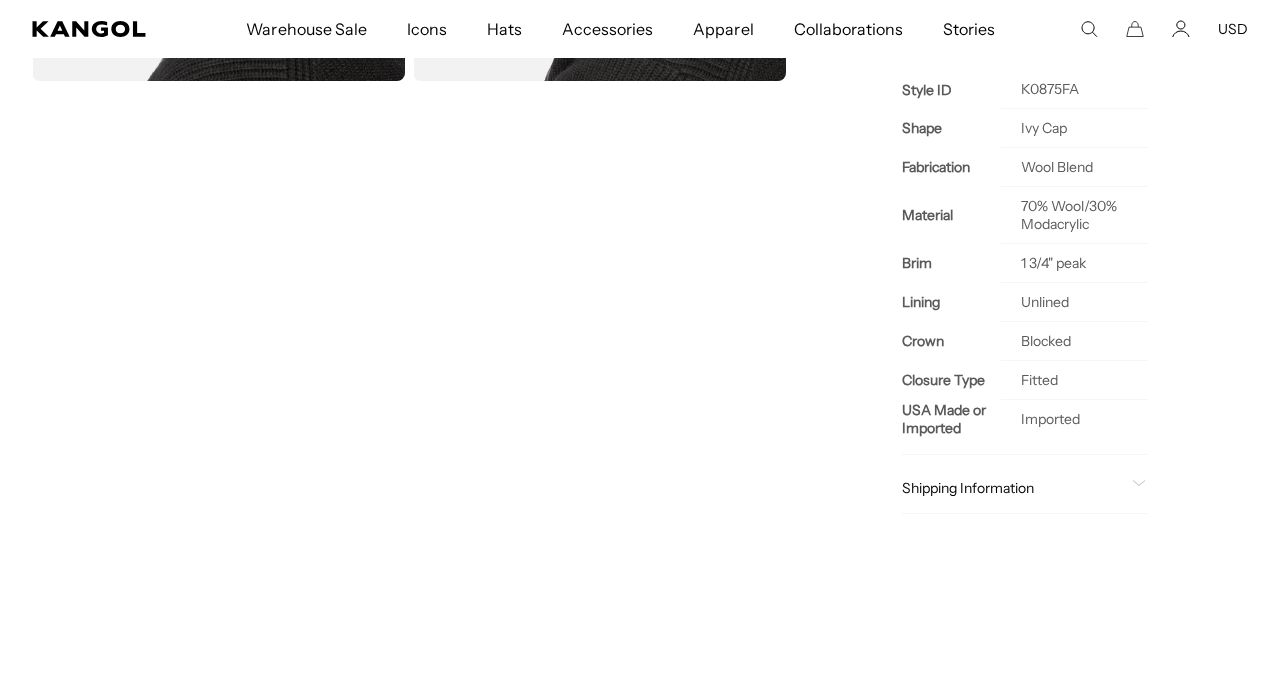 click on "Shipping Information" 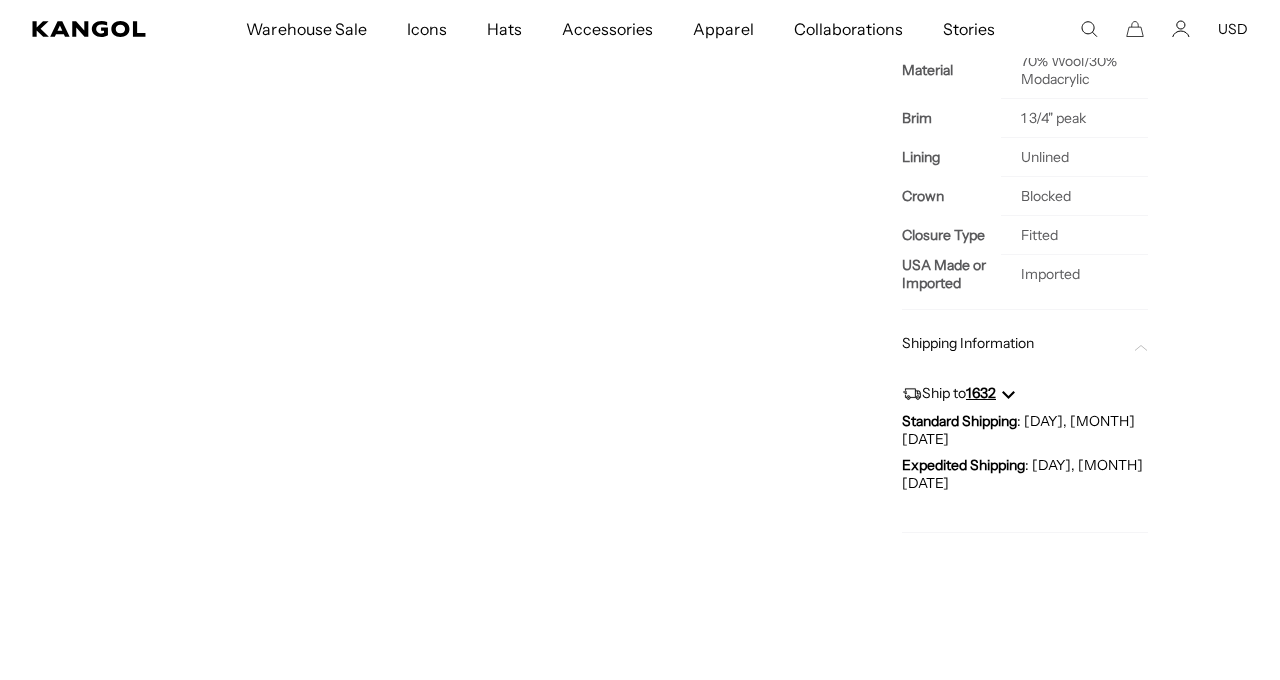 scroll, scrollTop: 1059, scrollLeft: 0, axis: vertical 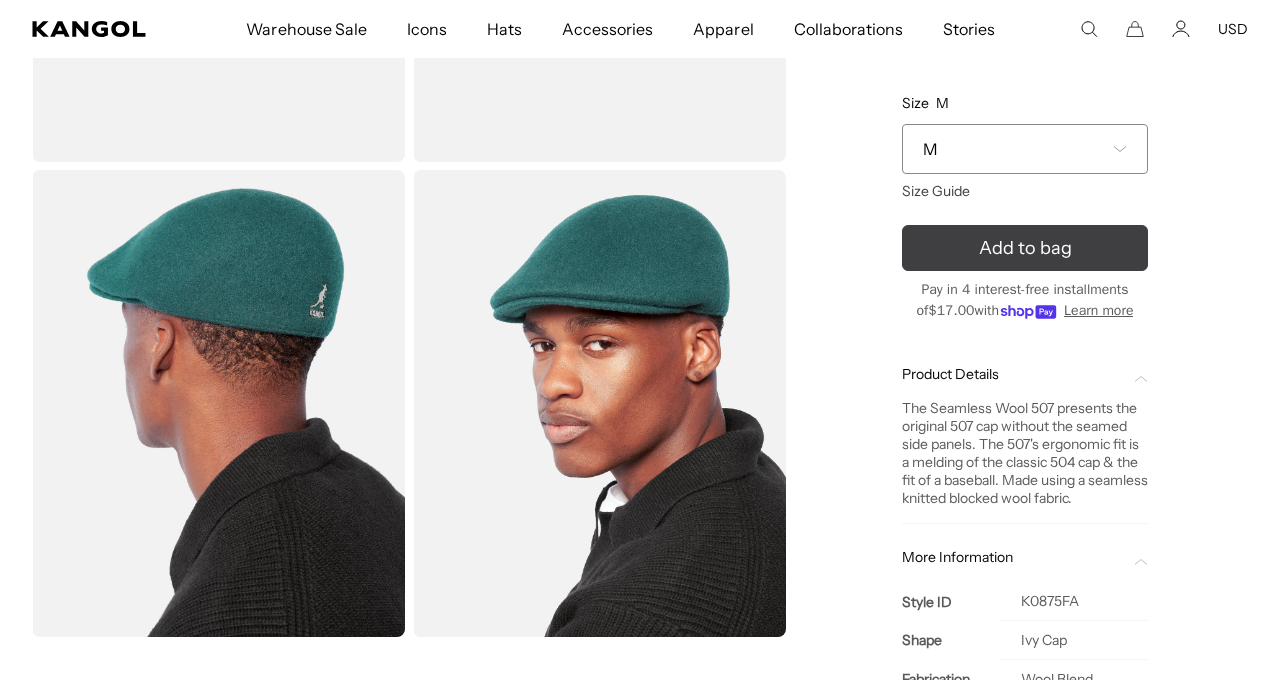 click on "Add to bag" at bounding box center (1025, 248) 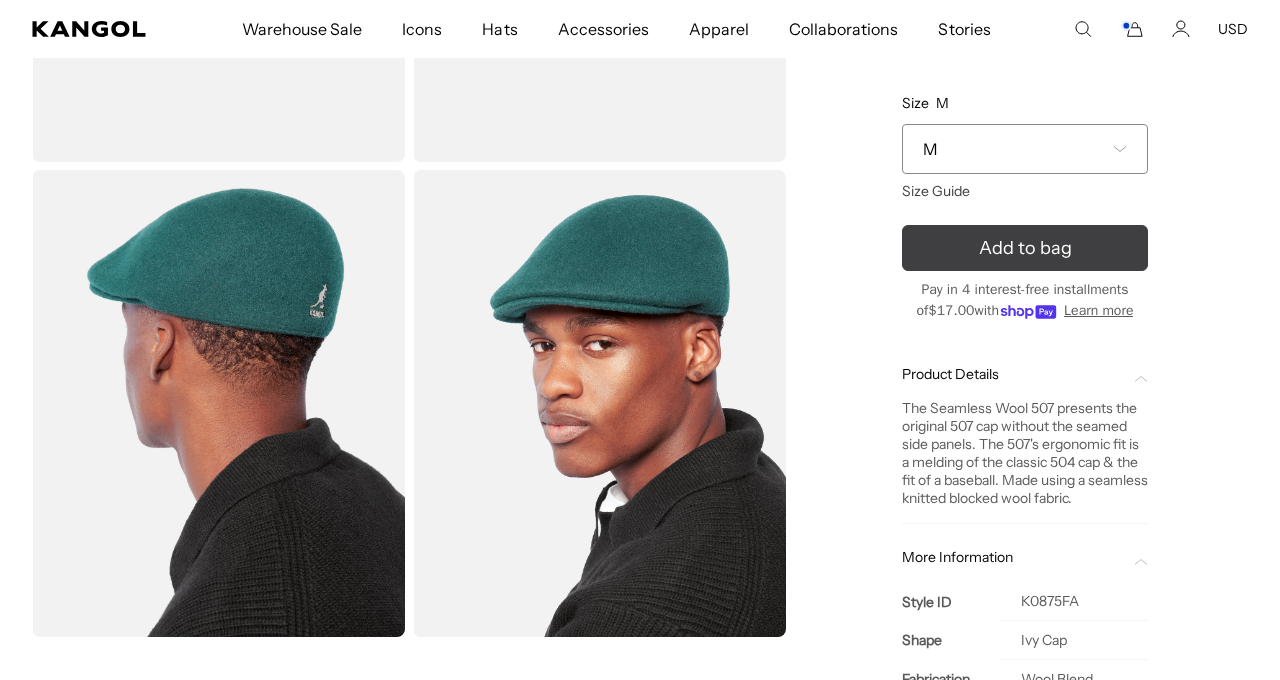 scroll, scrollTop: 0, scrollLeft: 0, axis: both 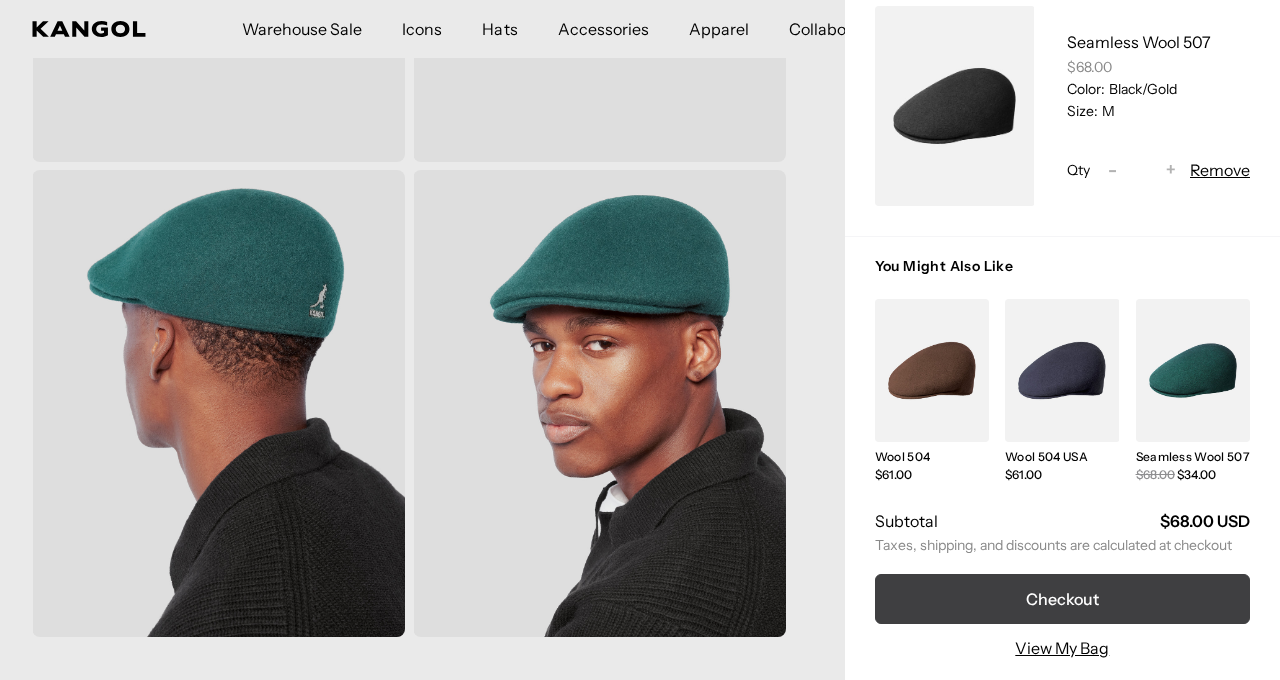 click on "Checkout" at bounding box center [1062, 599] 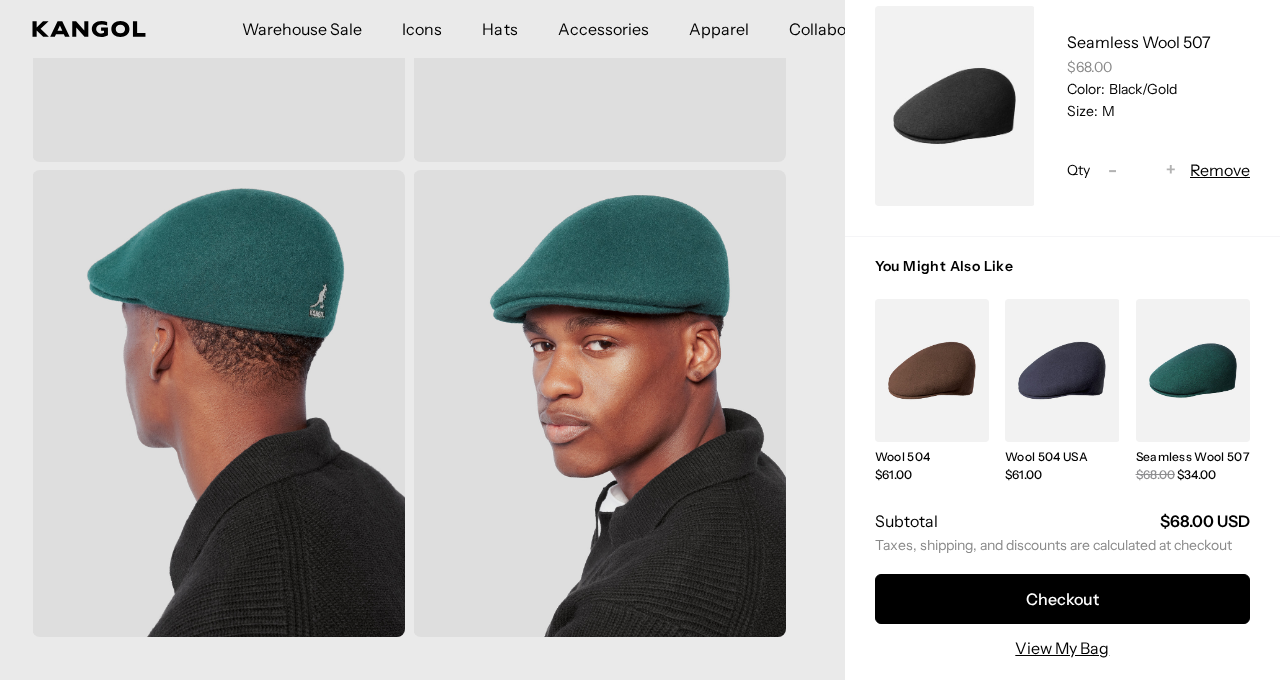 click on "Remove" at bounding box center (1220, 170) 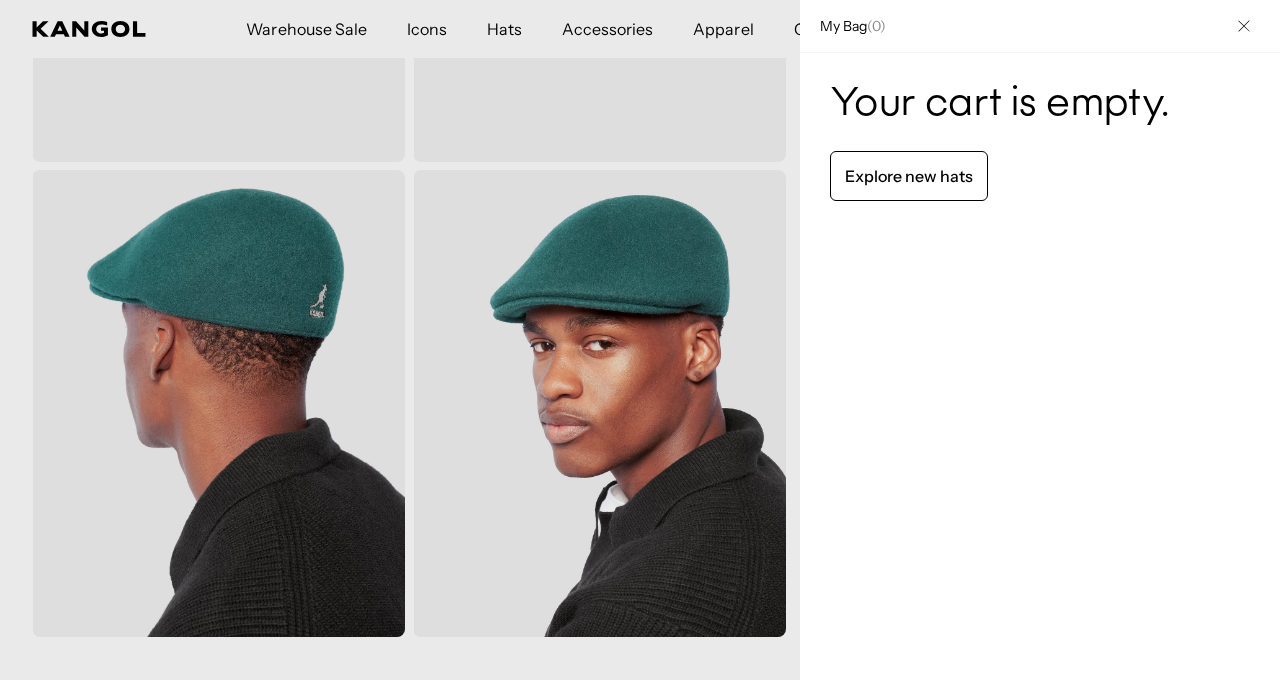 click 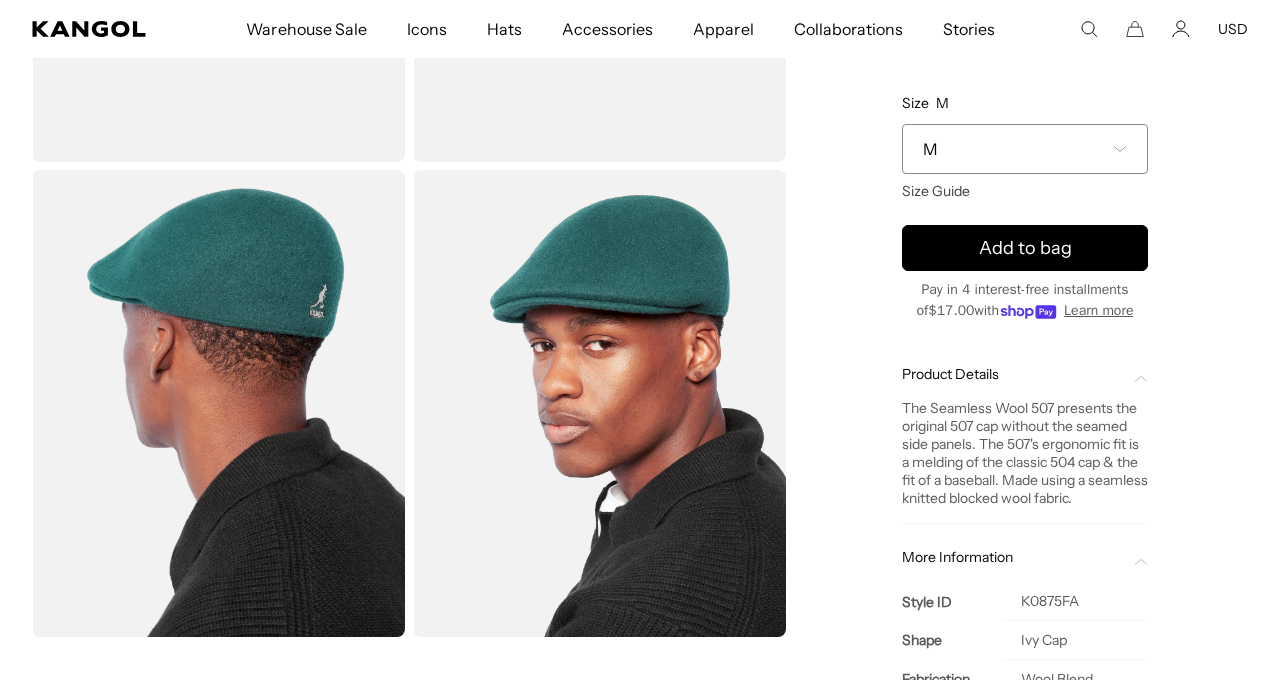 click on "USD" at bounding box center (1233, 29) 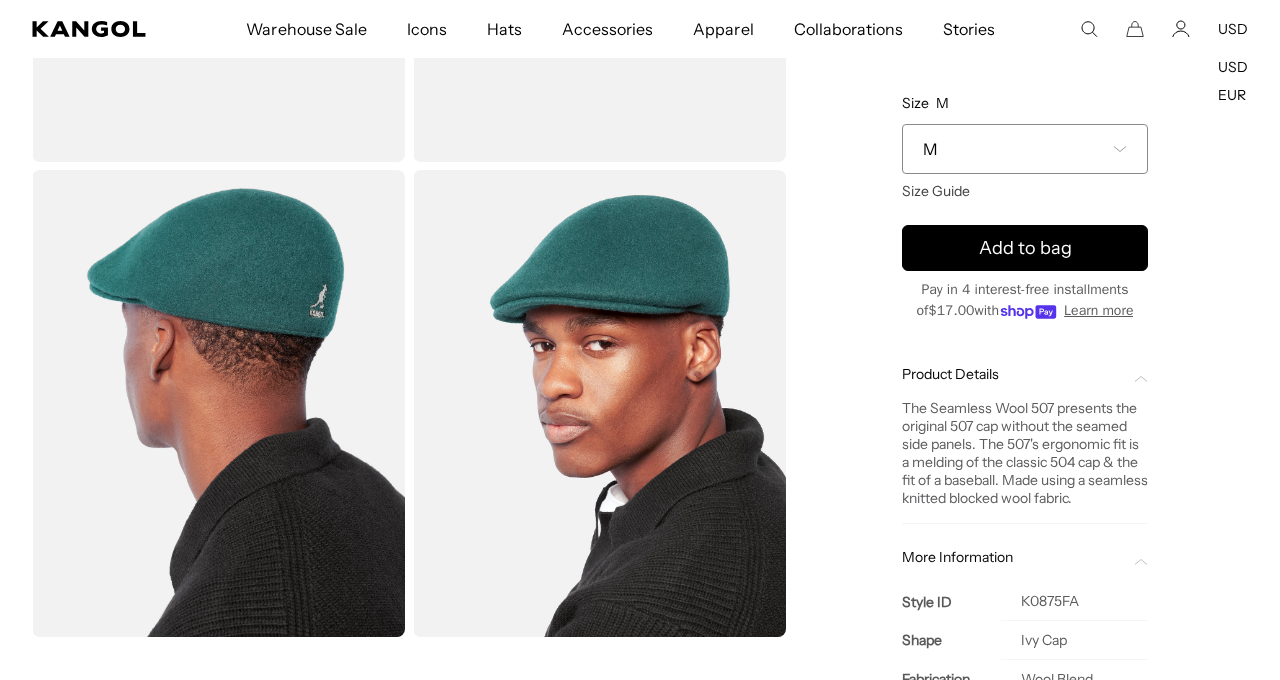 click on "Contact" at bounding box center [57, 3245] 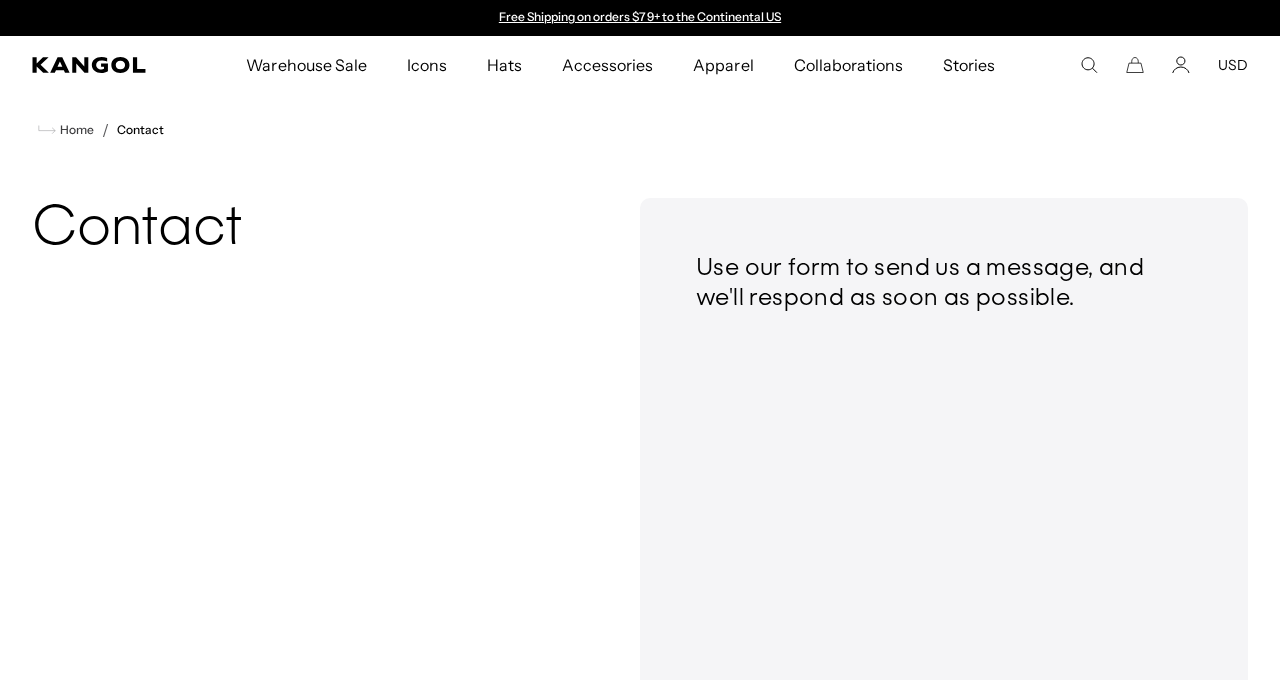 scroll, scrollTop: 0, scrollLeft: 0, axis: both 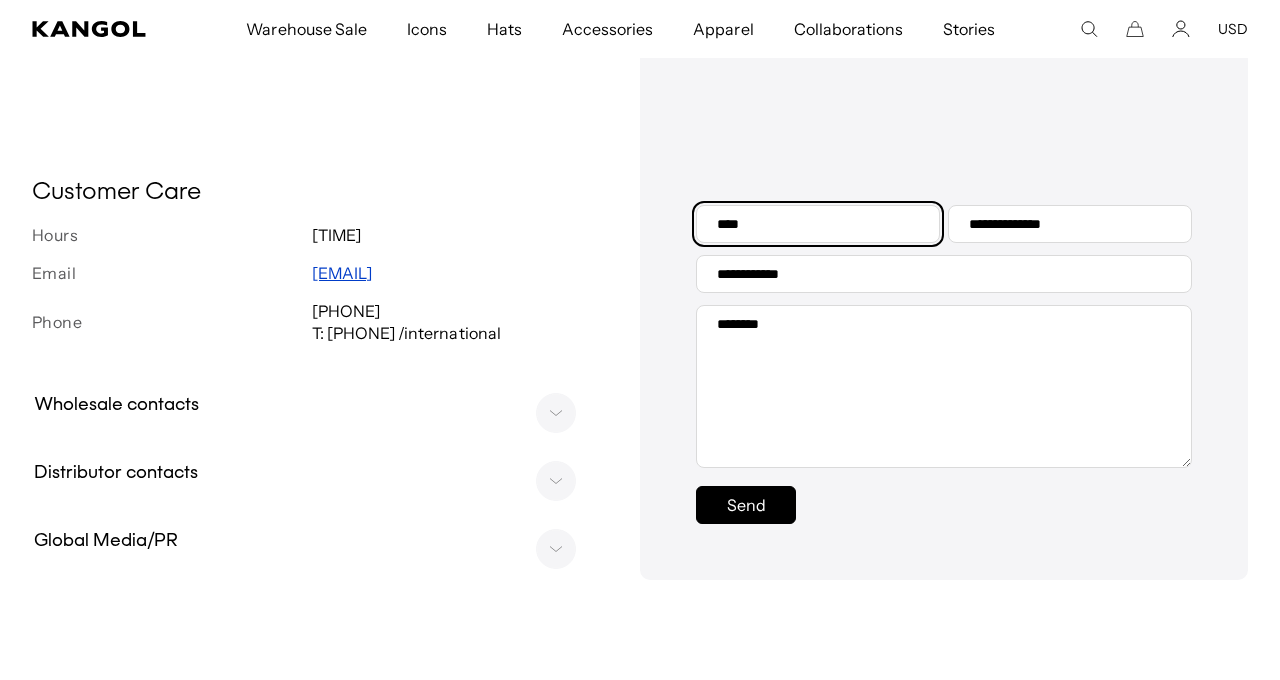 type on "***" 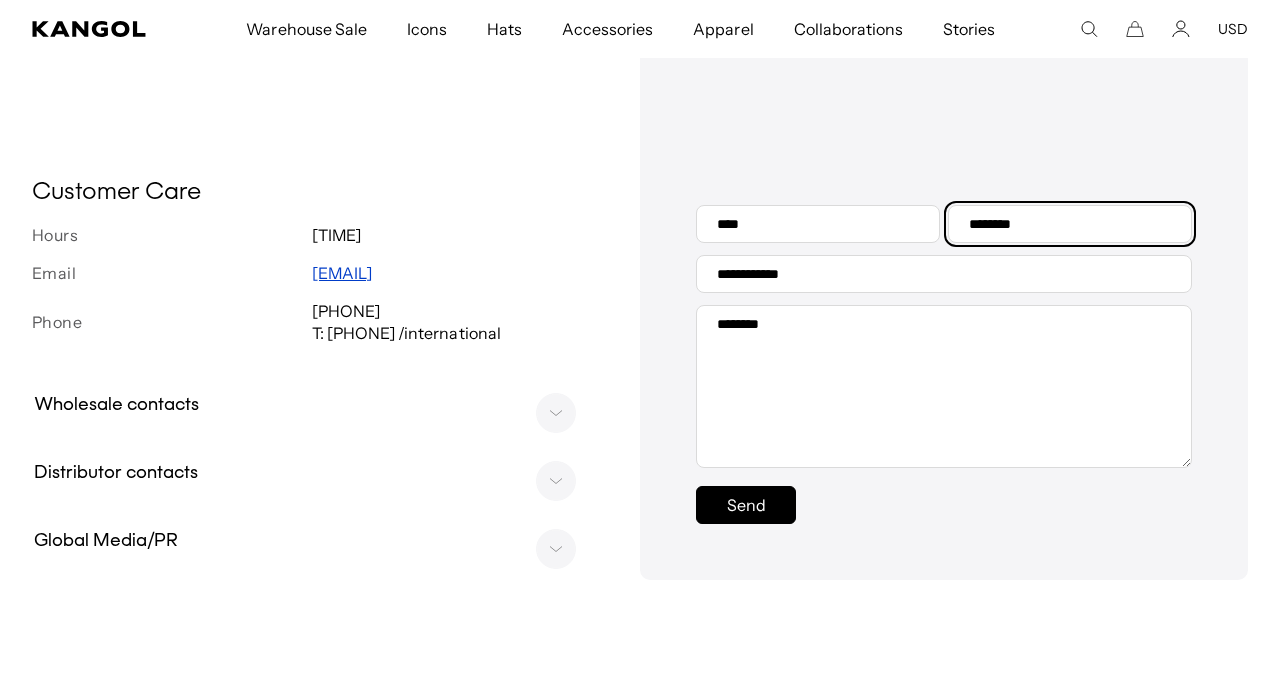 scroll, scrollTop: 0, scrollLeft: 412, axis: horizontal 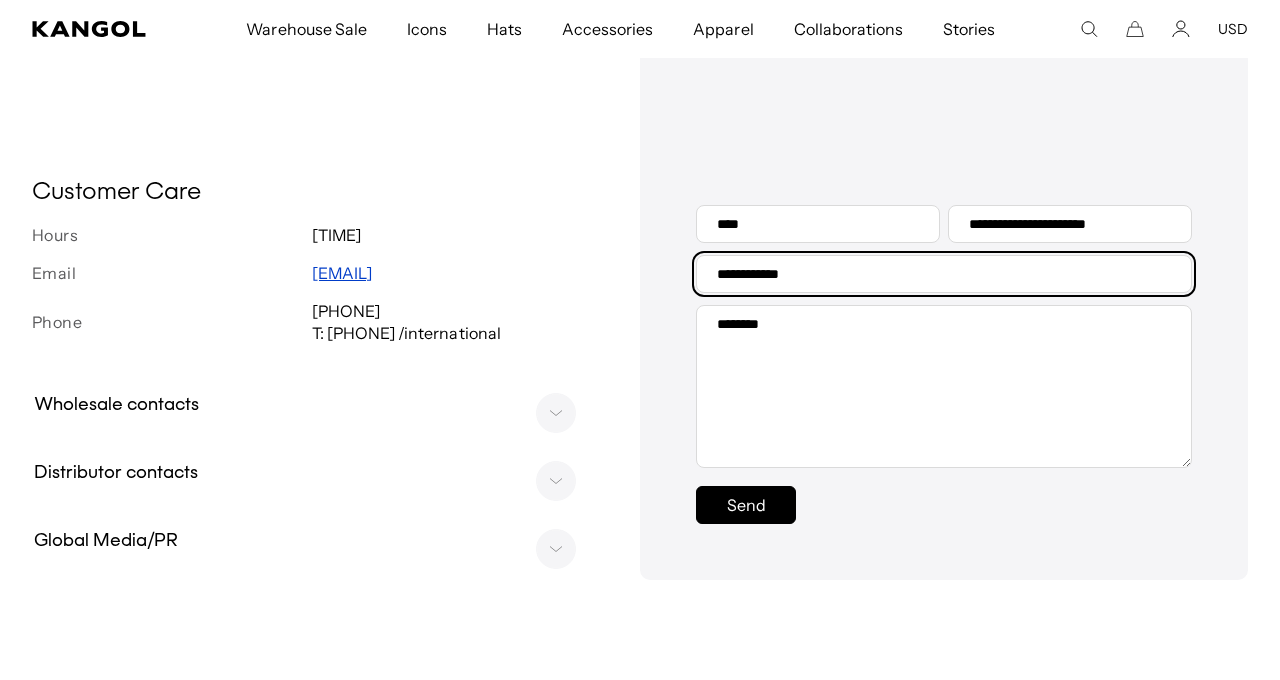 type on "*" 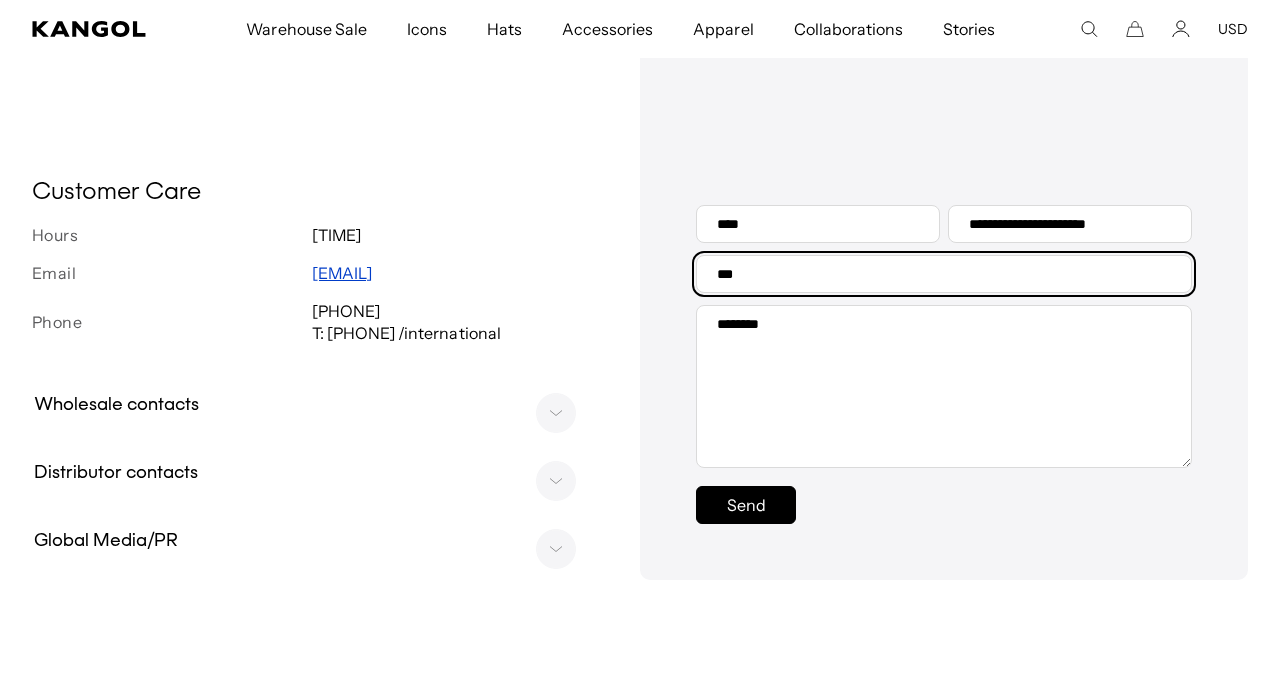 scroll, scrollTop: 0, scrollLeft: 0, axis: both 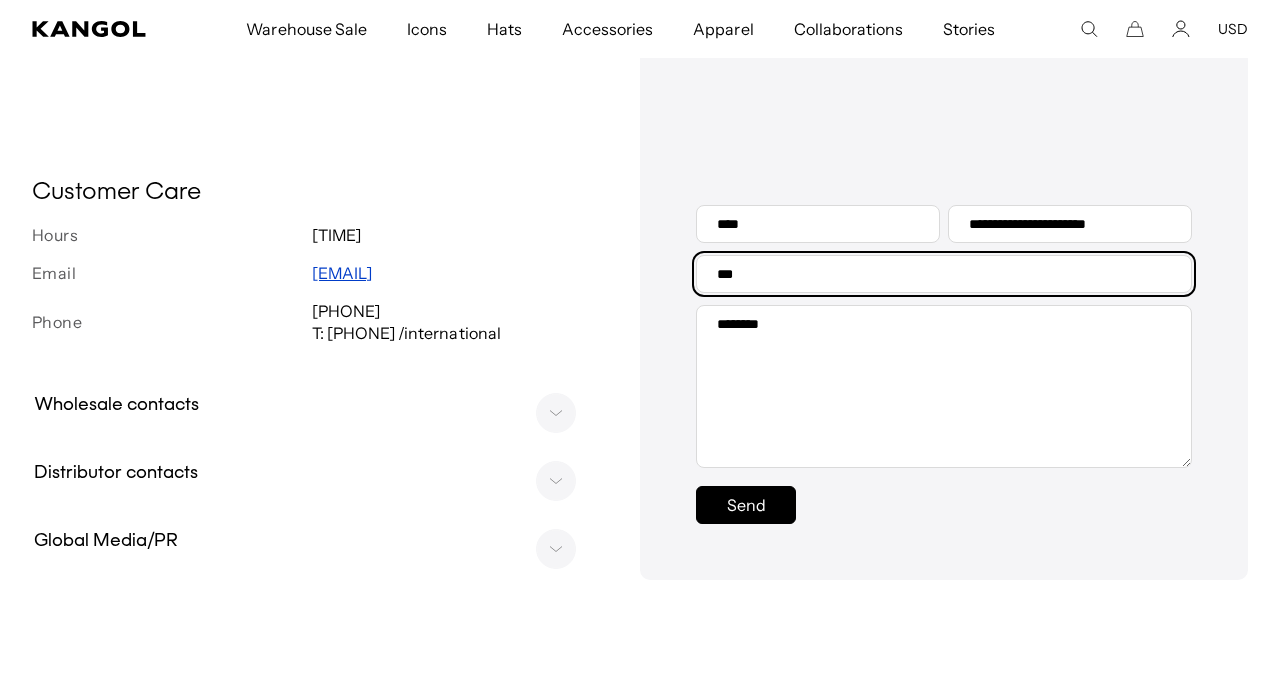 type on "**********" 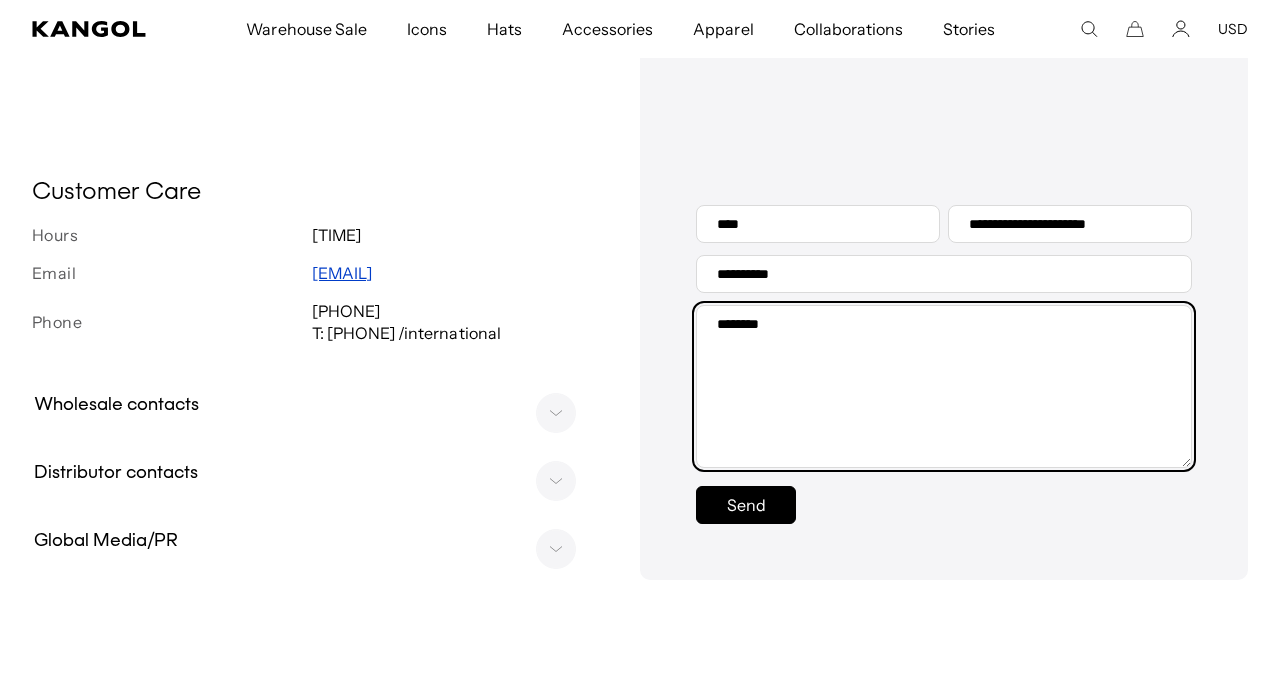 click on "Message" at bounding box center (944, 386) 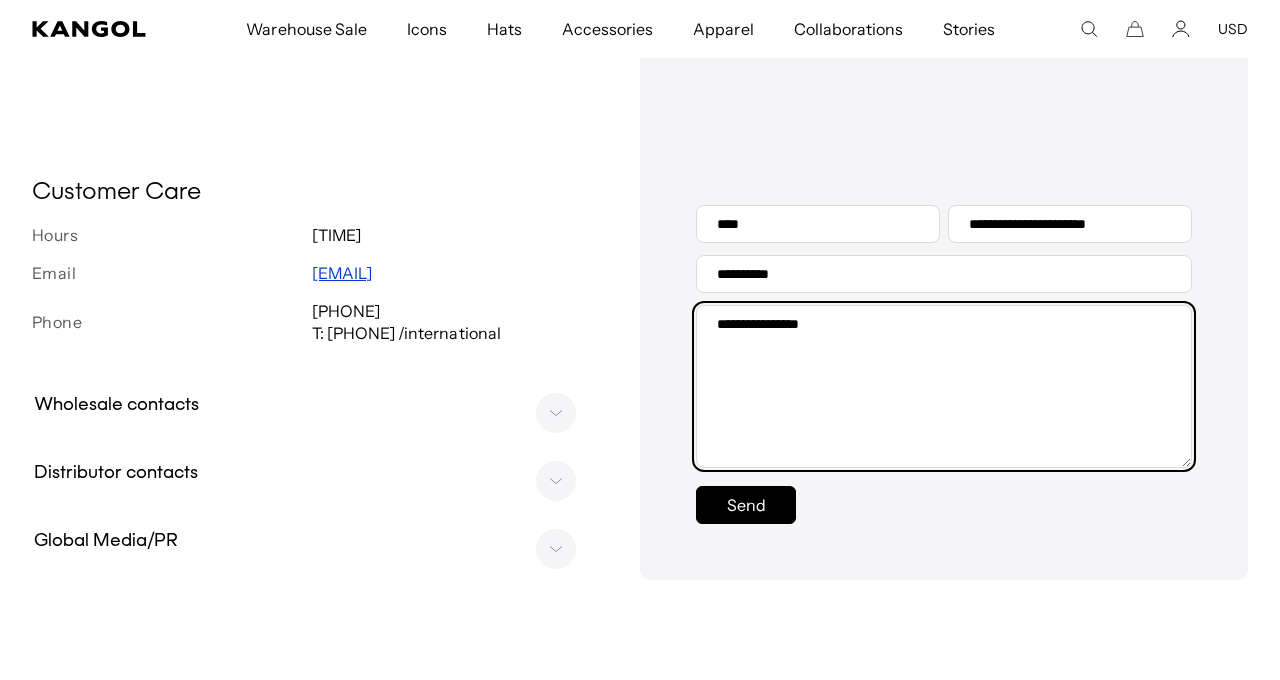 scroll, scrollTop: 0, scrollLeft: 0, axis: both 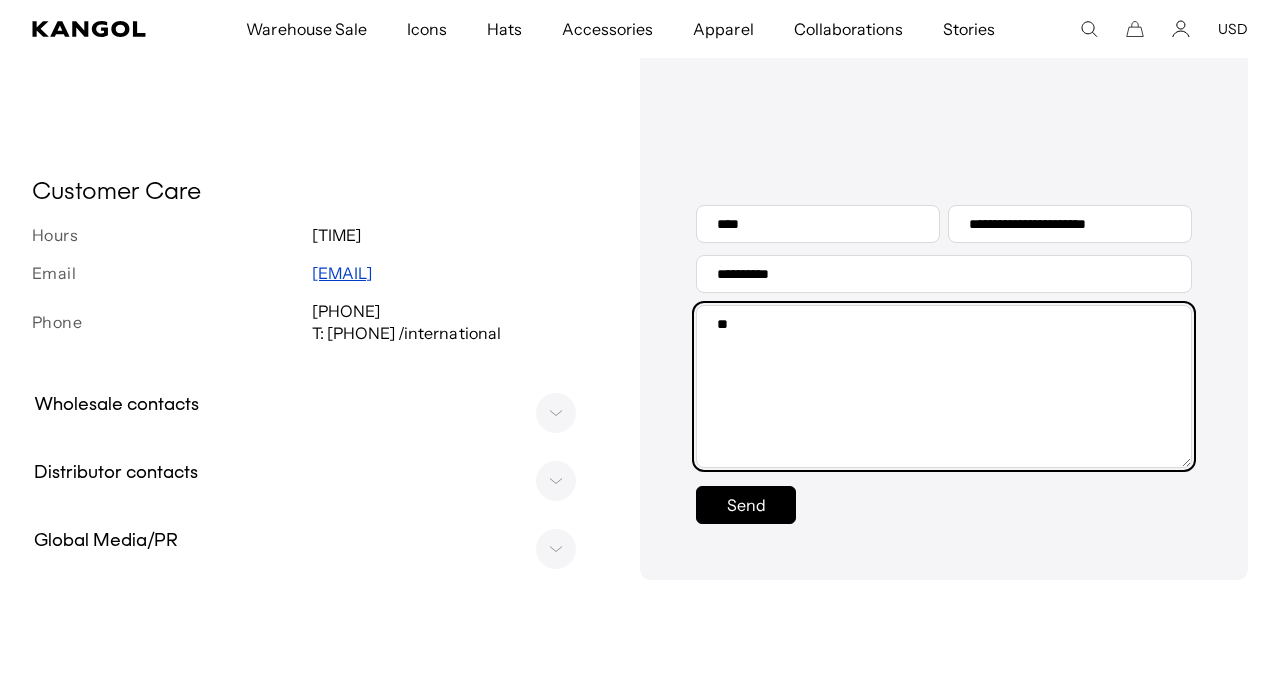 type on "*" 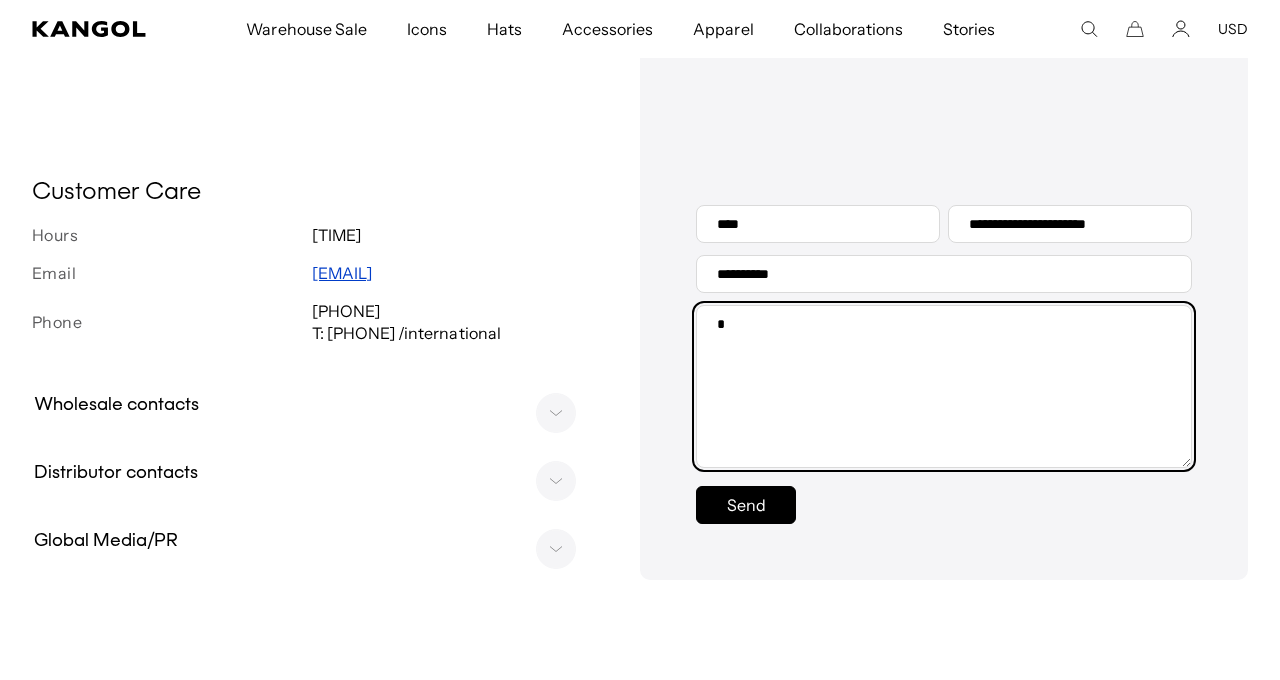 type 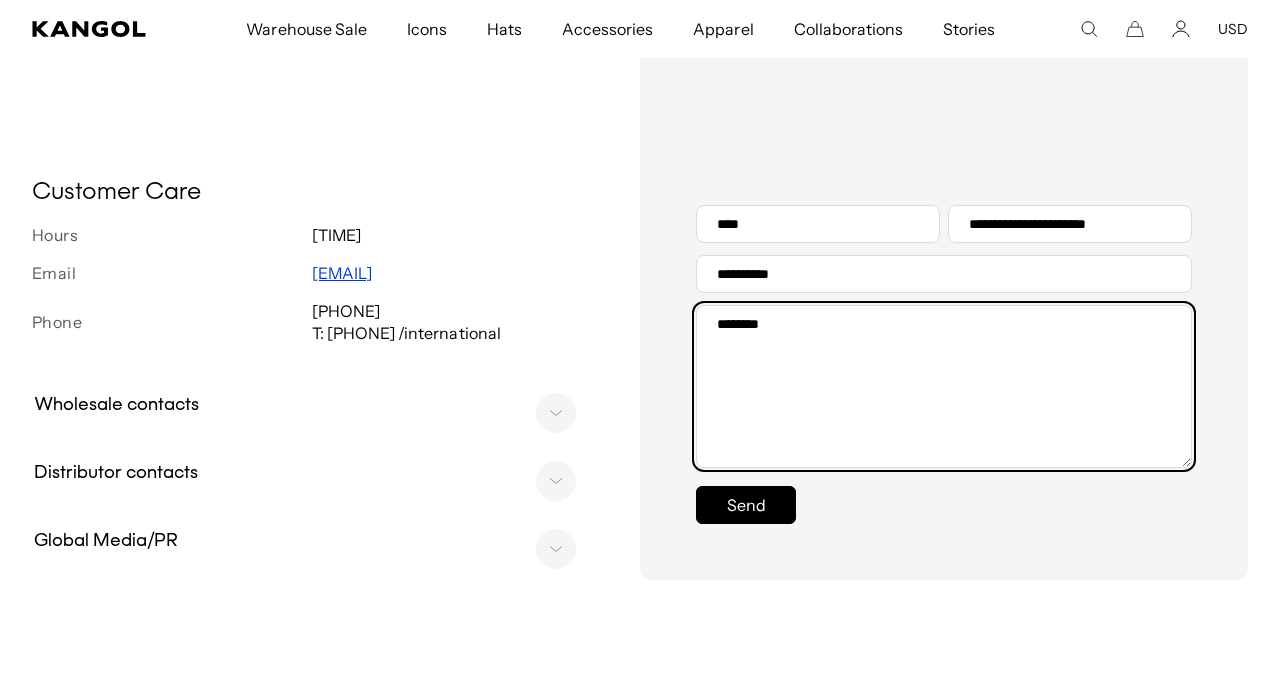 scroll, scrollTop: 0, scrollLeft: 412, axis: horizontal 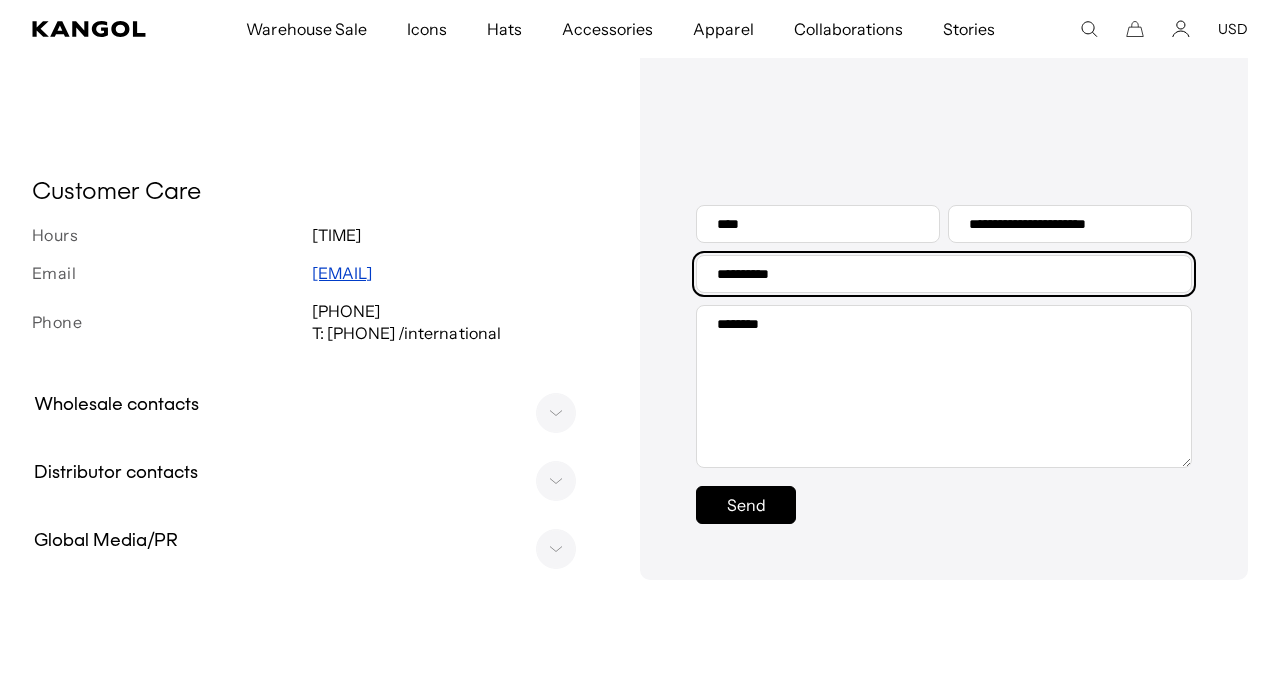 click on "**********" at bounding box center (944, 274) 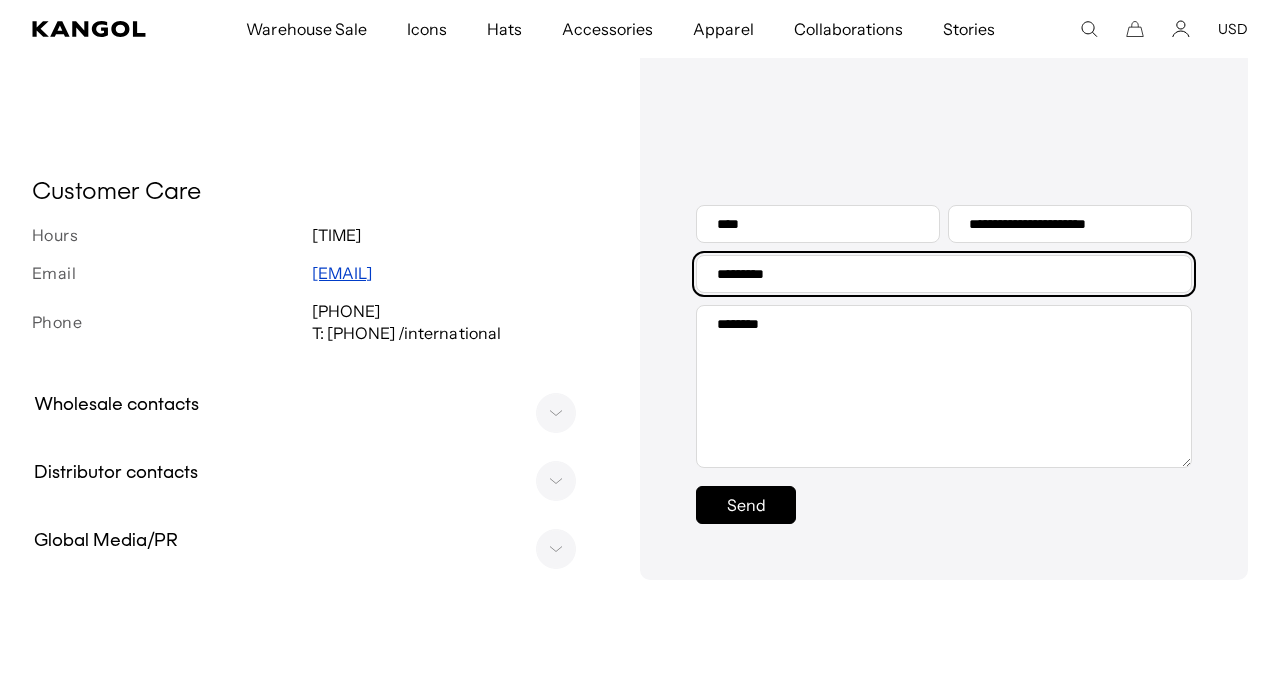 scroll, scrollTop: 0, scrollLeft: 0, axis: both 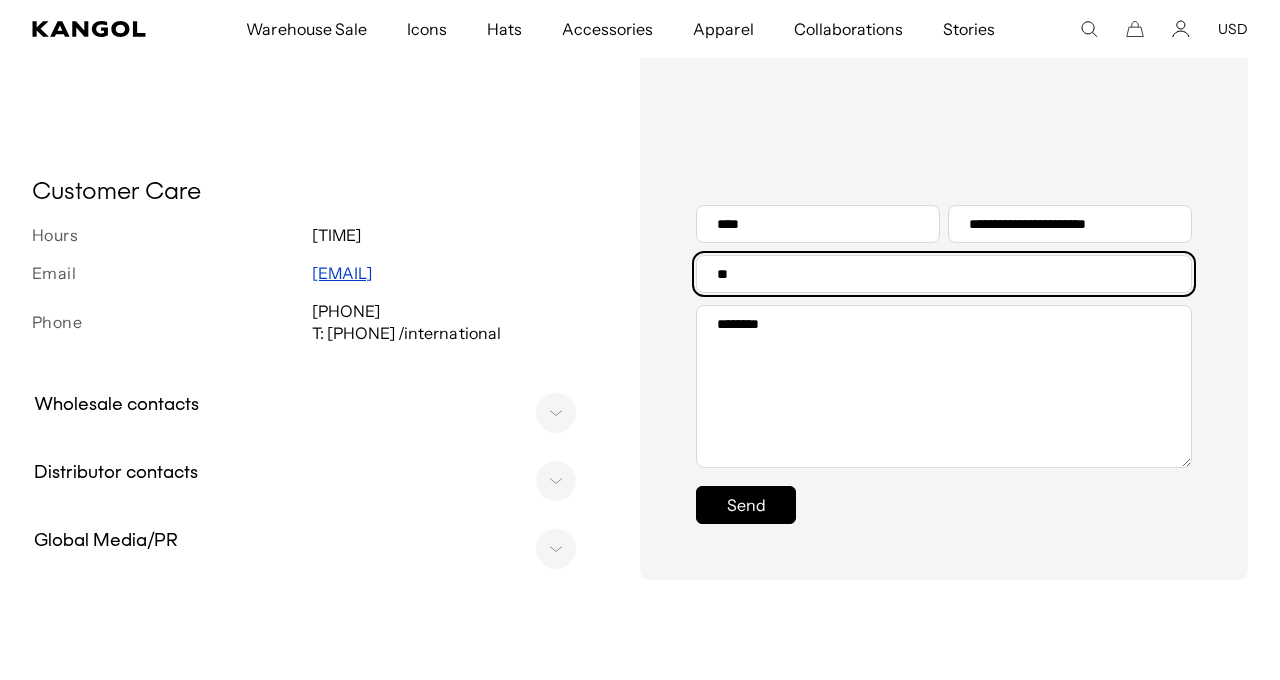 type on "*" 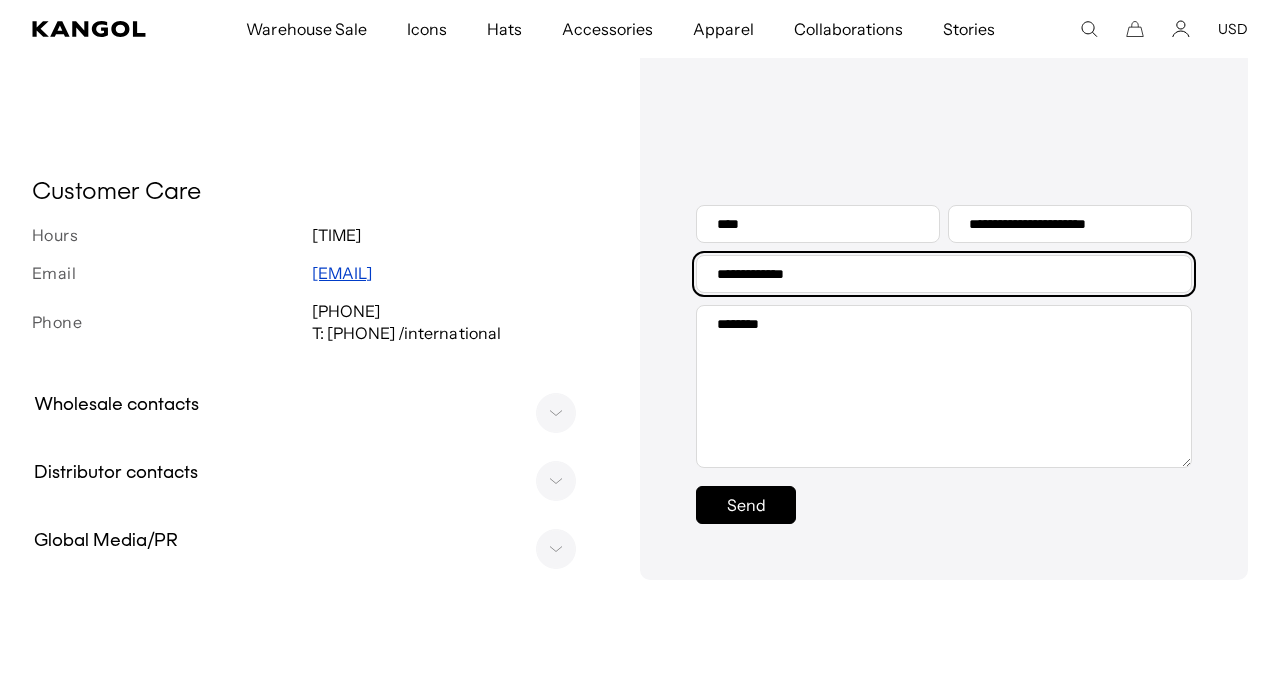scroll, scrollTop: 0, scrollLeft: 412, axis: horizontal 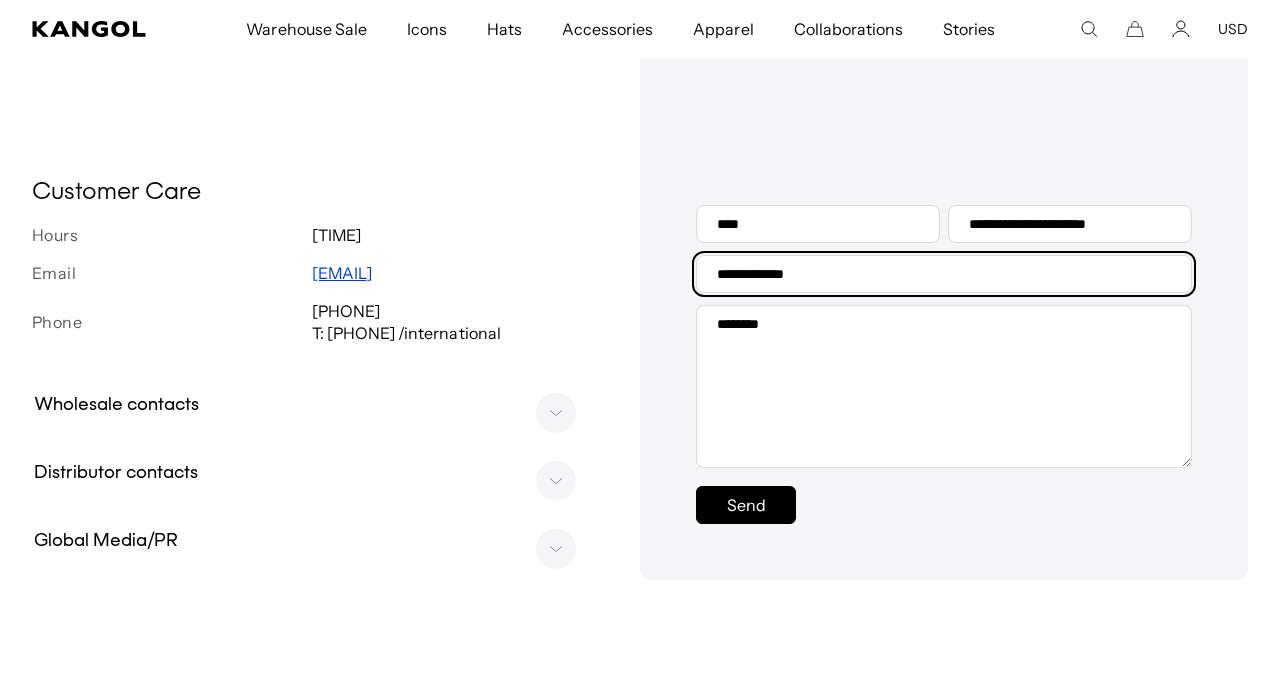 type on "**********" 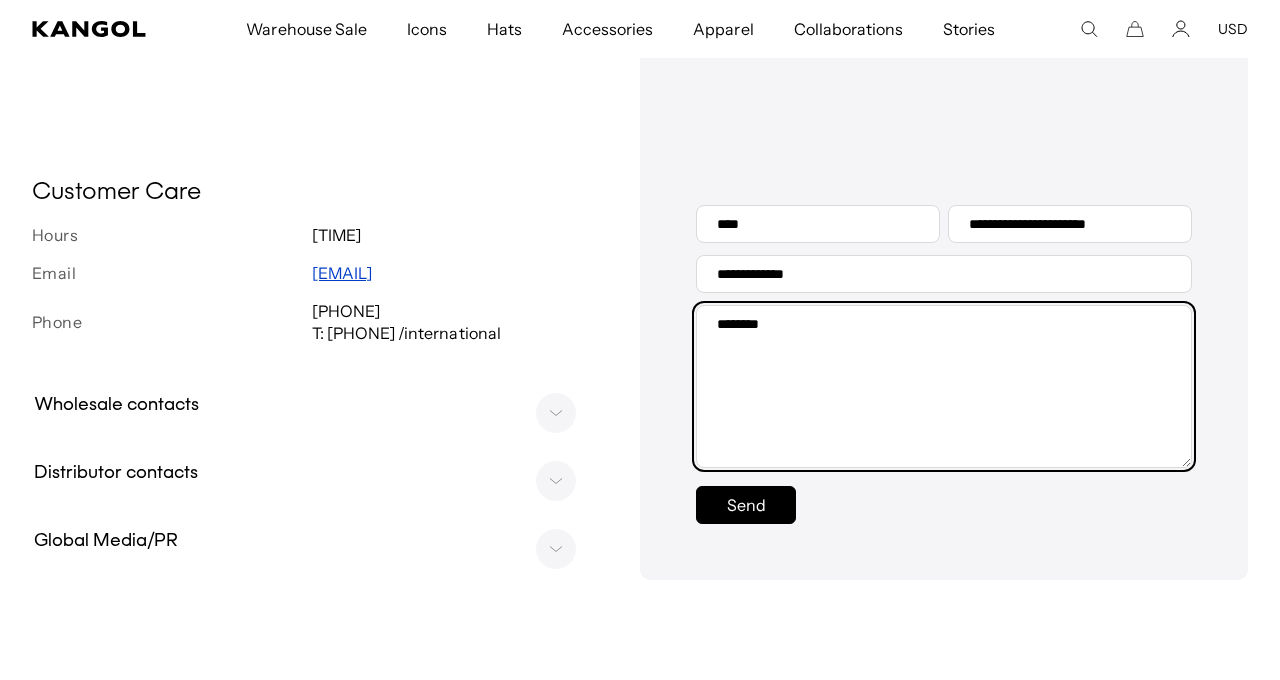 click on "Message" at bounding box center [944, 386] 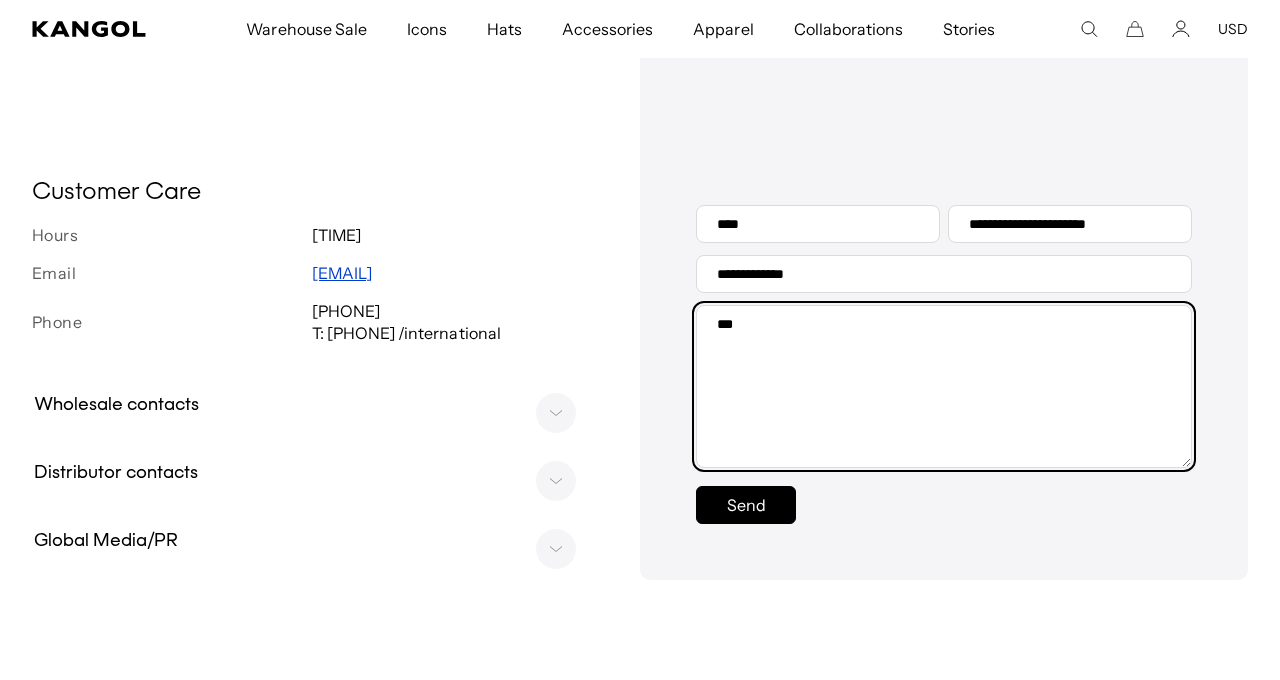 scroll, scrollTop: 0, scrollLeft: 0, axis: both 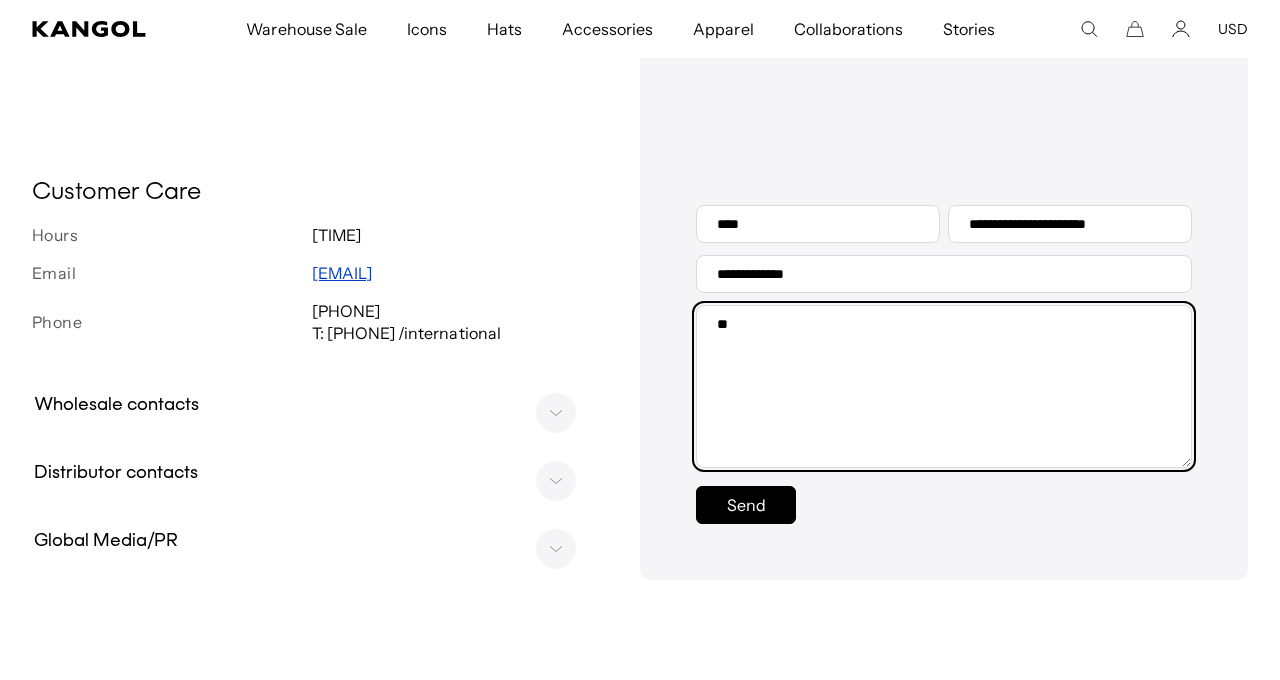 type on "*" 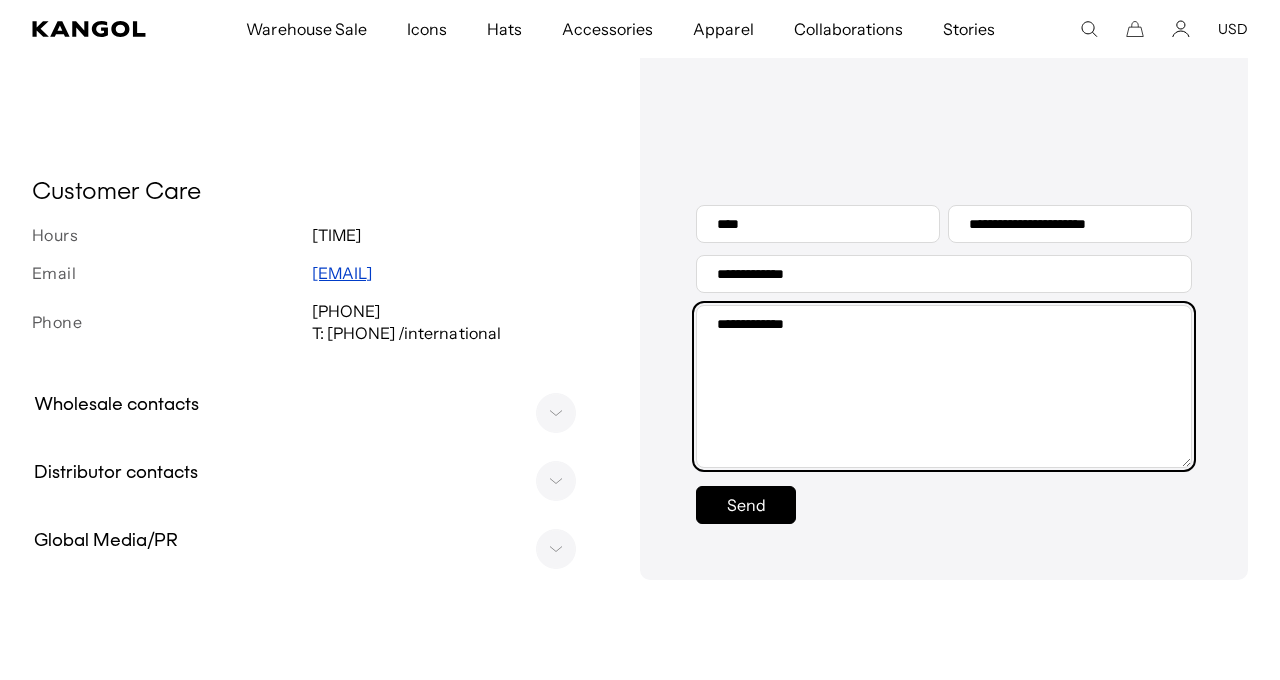 scroll, scrollTop: 0, scrollLeft: 0, axis: both 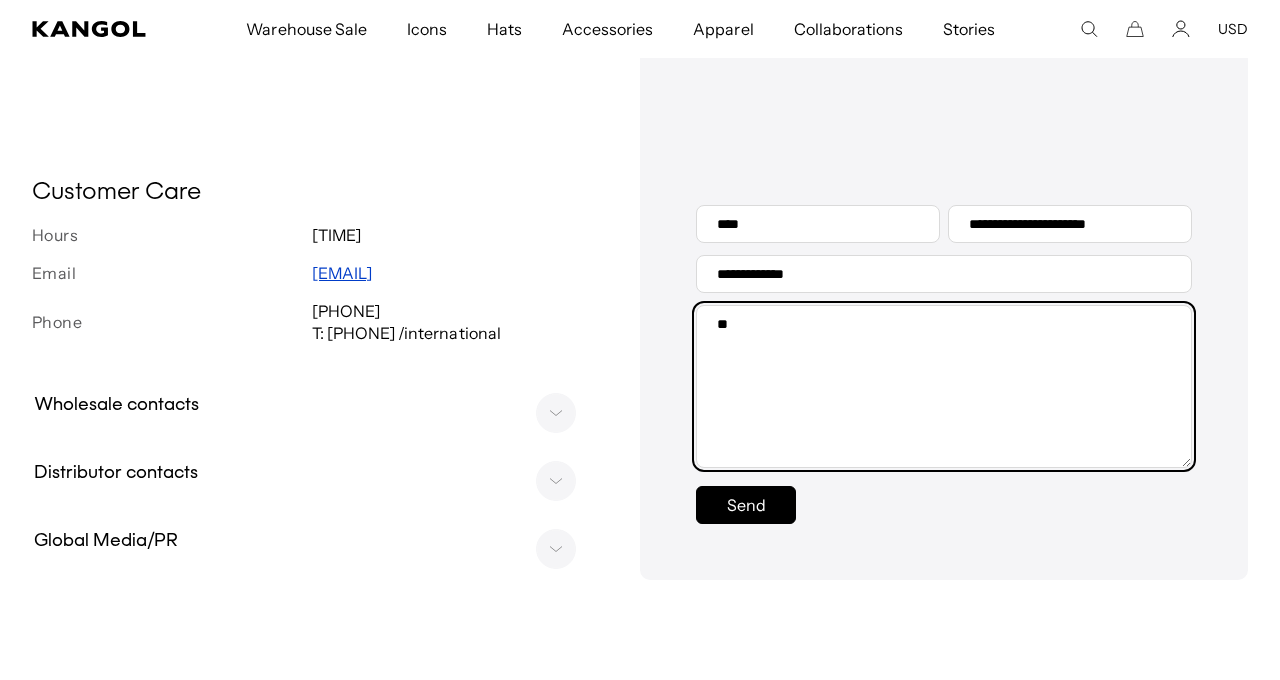 type on "*" 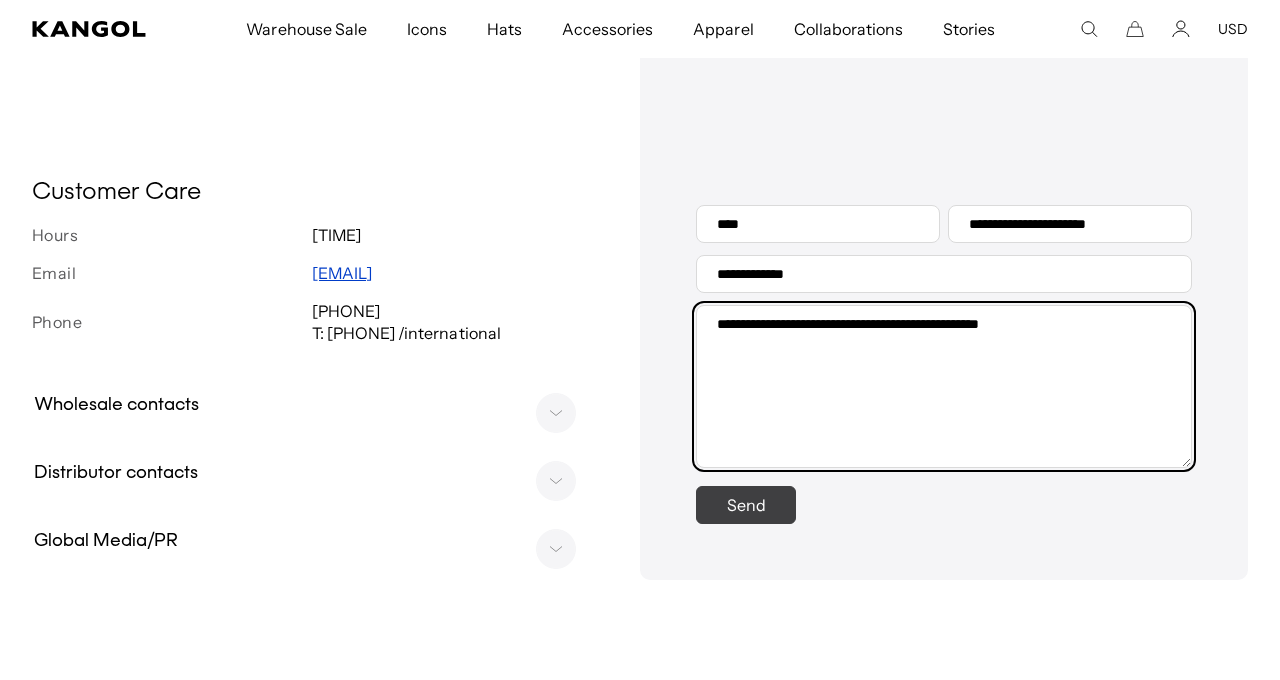 scroll, scrollTop: 0, scrollLeft: 412, axis: horizontal 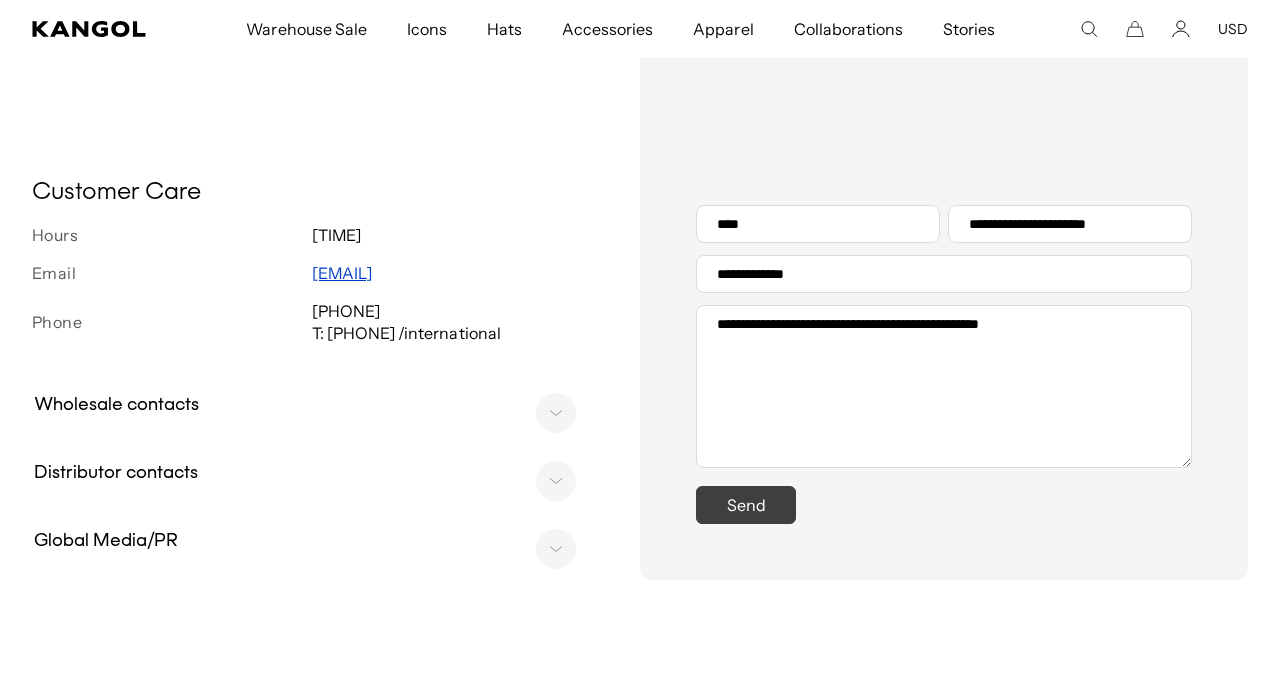 click on "Send" at bounding box center [746, 505] 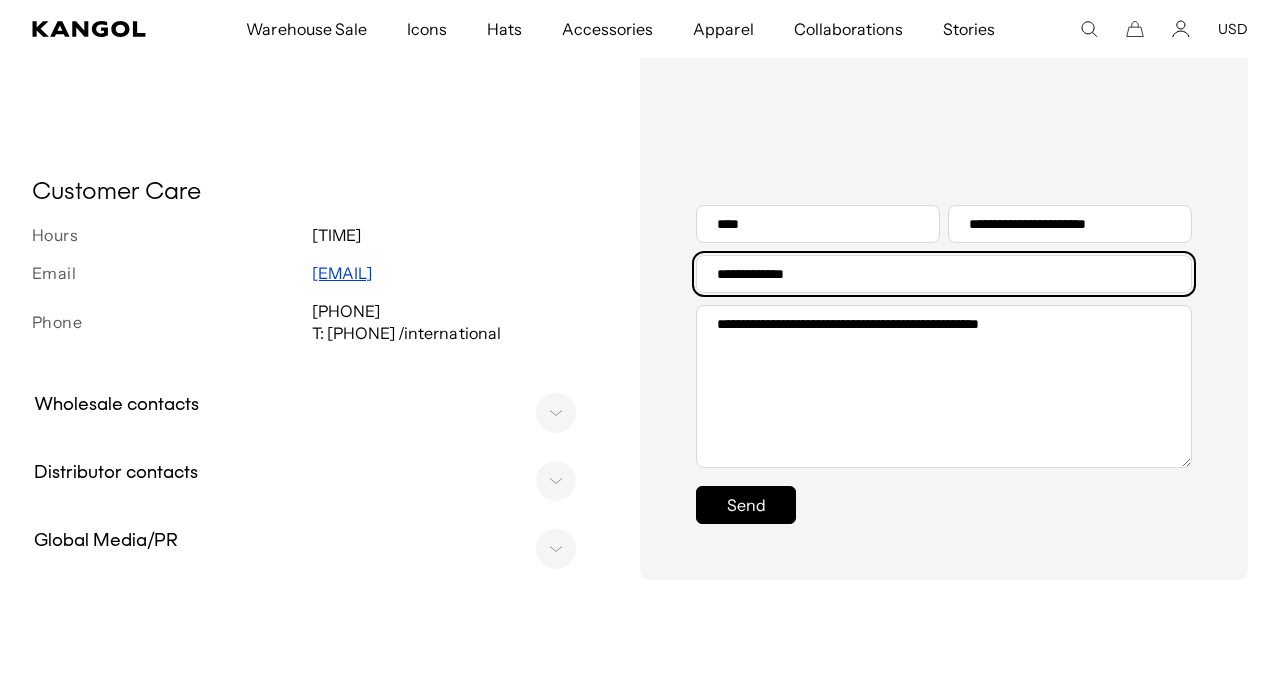 scroll, scrollTop: 0, scrollLeft: 412, axis: horizontal 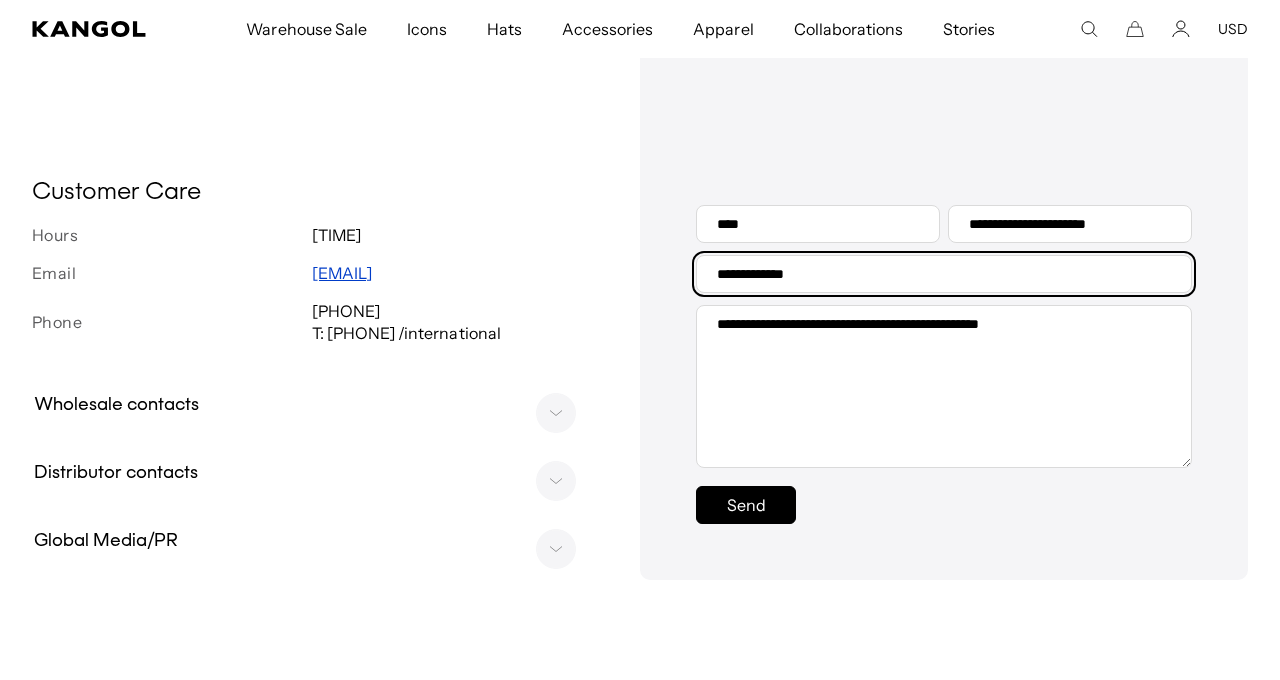click on "**********" at bounding box center [944, 274] 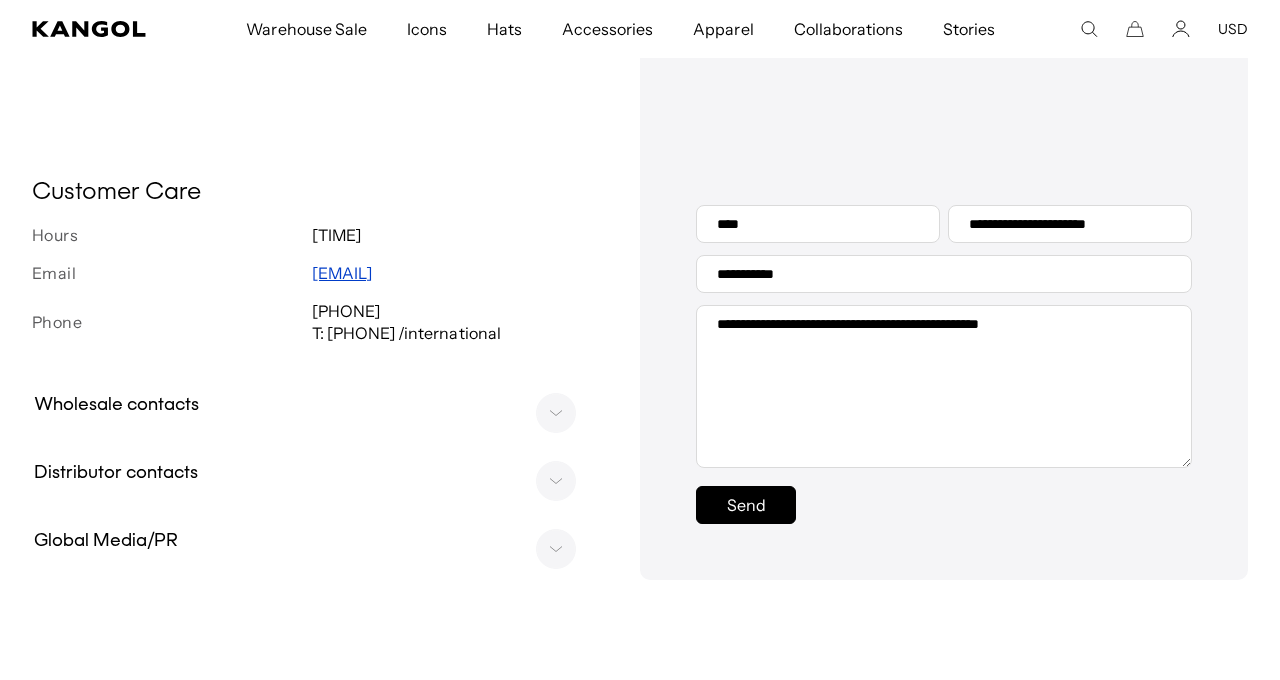 scroll, scrollTop: 0, scrollLeft: 0, axis: both 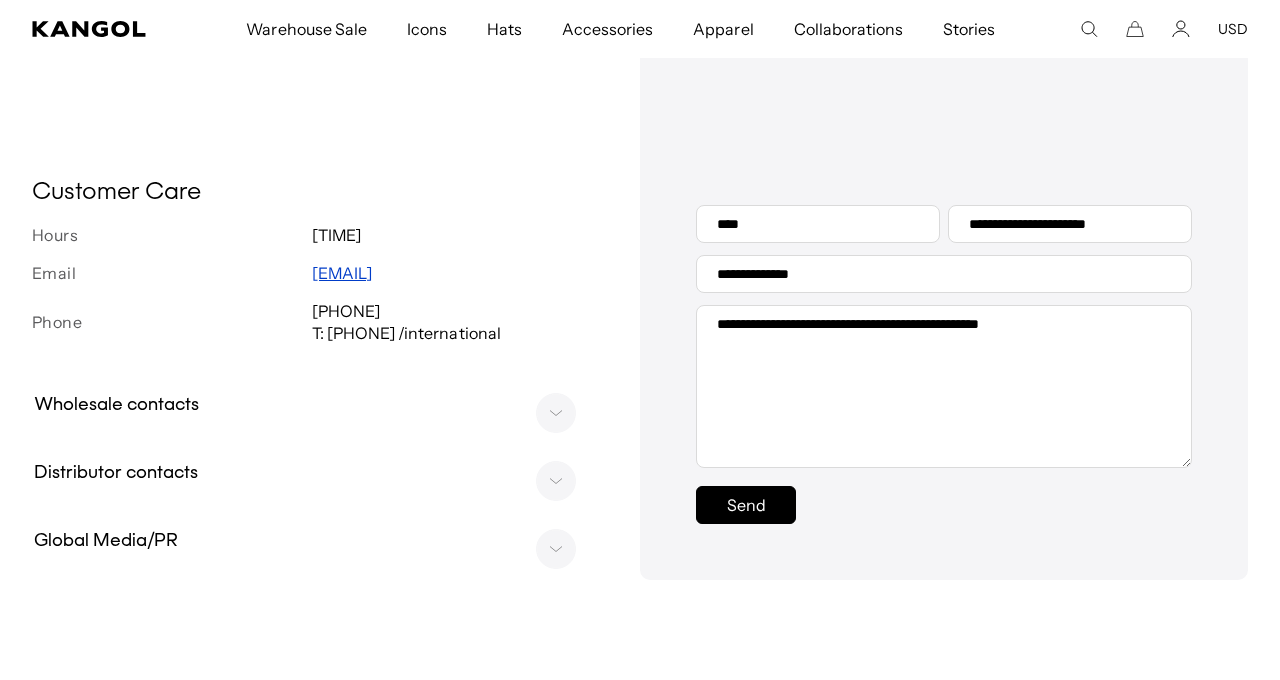 click on "Send" at bounding box center (746, 505) 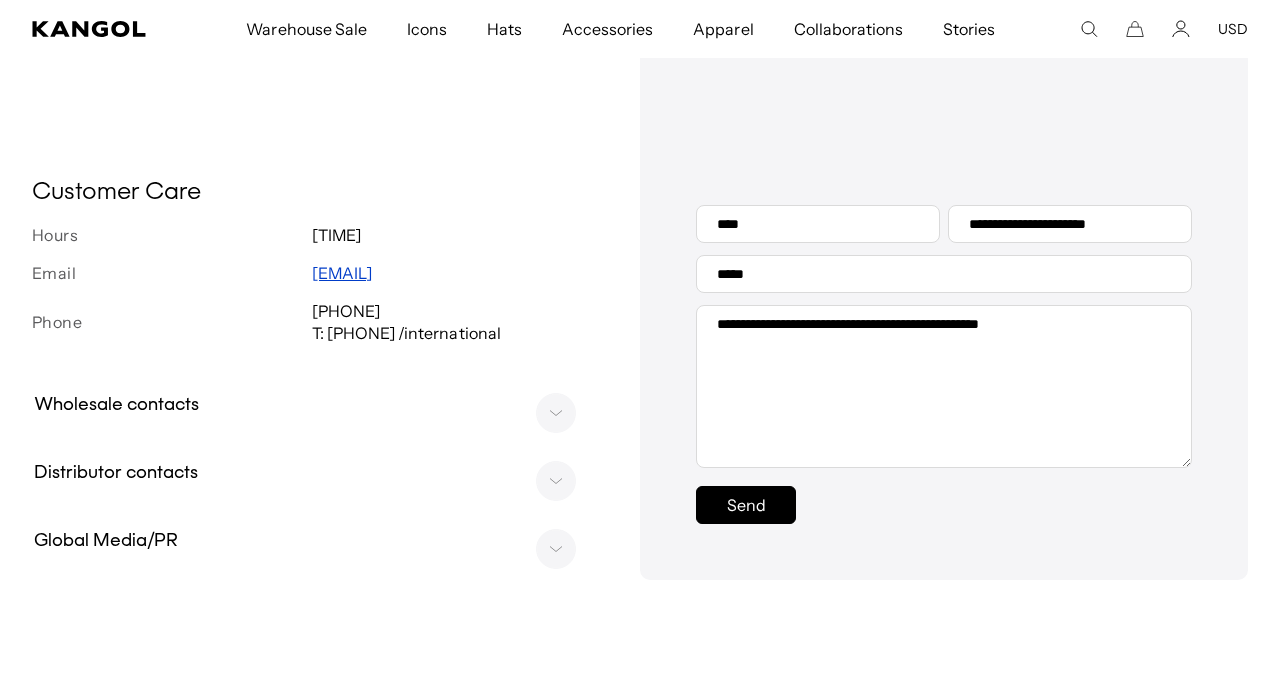 scroll, scrollTop: 0, scrollLeft: 0, axis: both 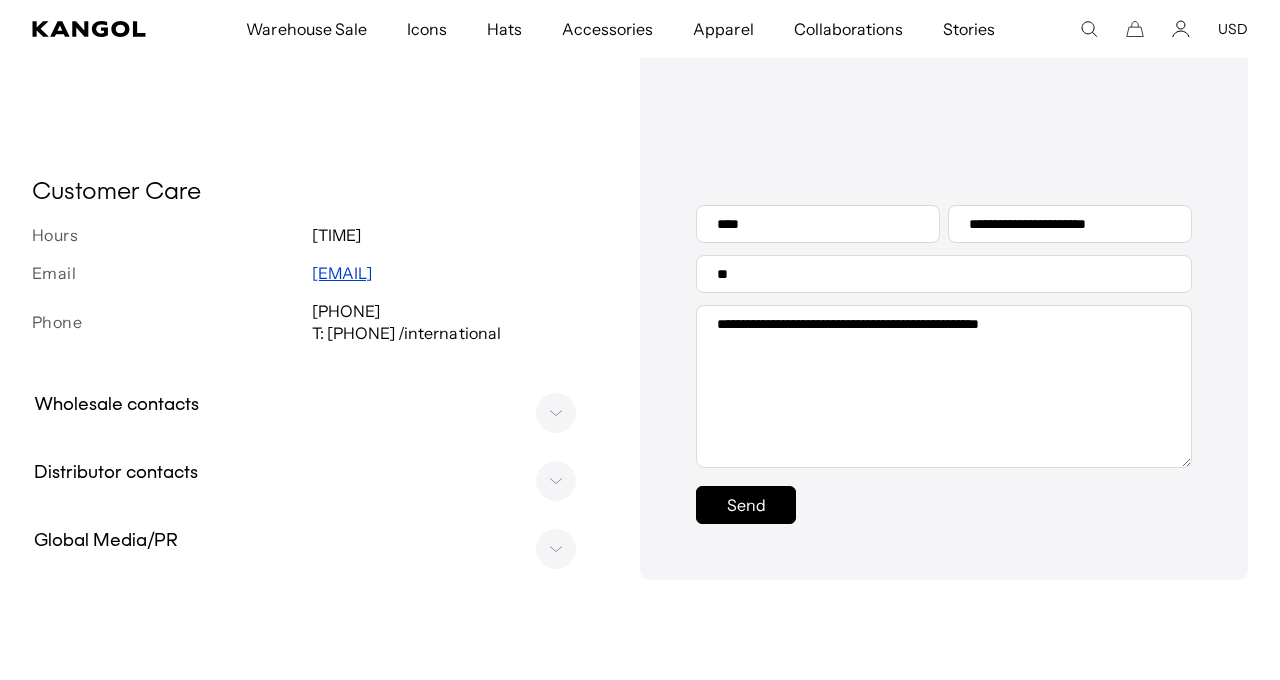 type on "*" 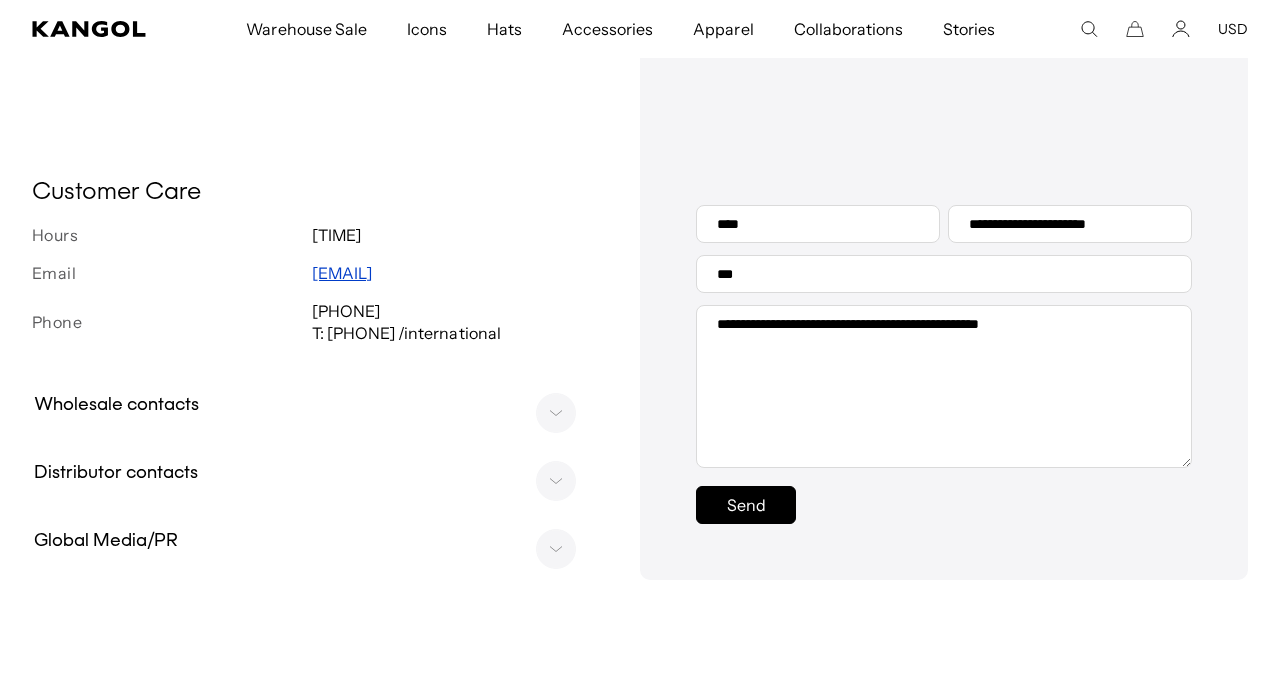 scroll, scrollTop: 0, scrollLeft: 0, axis: both 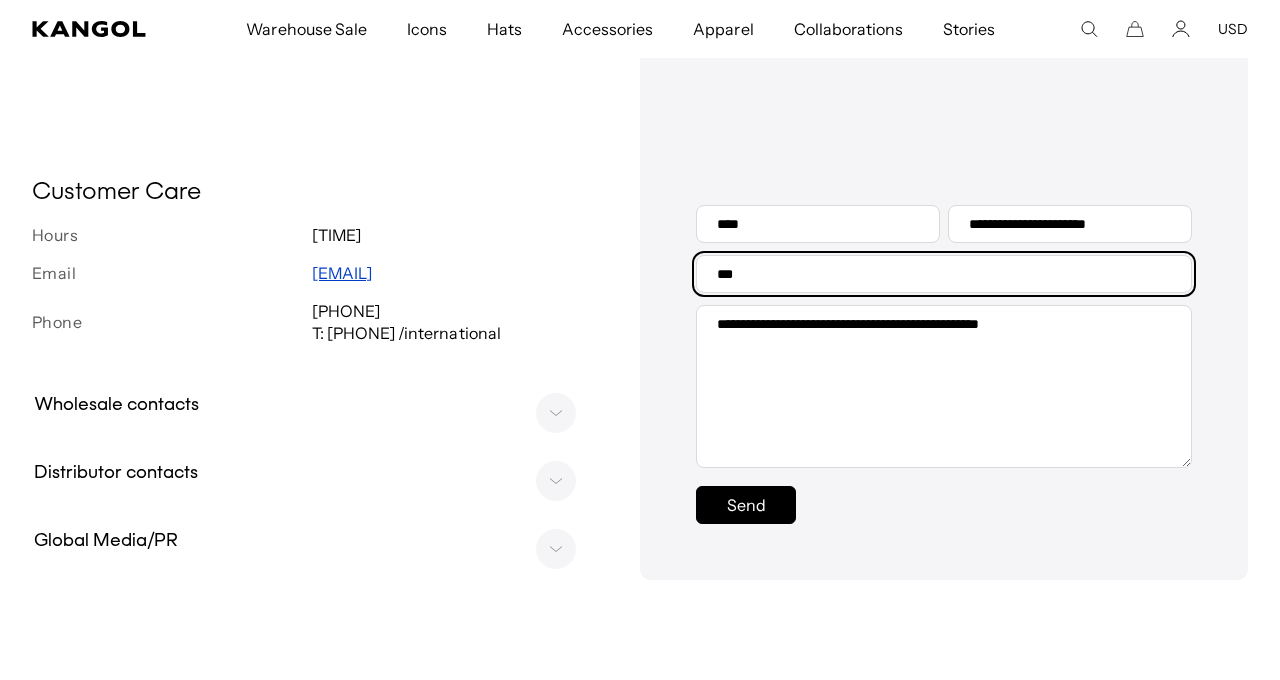 type on "**********" 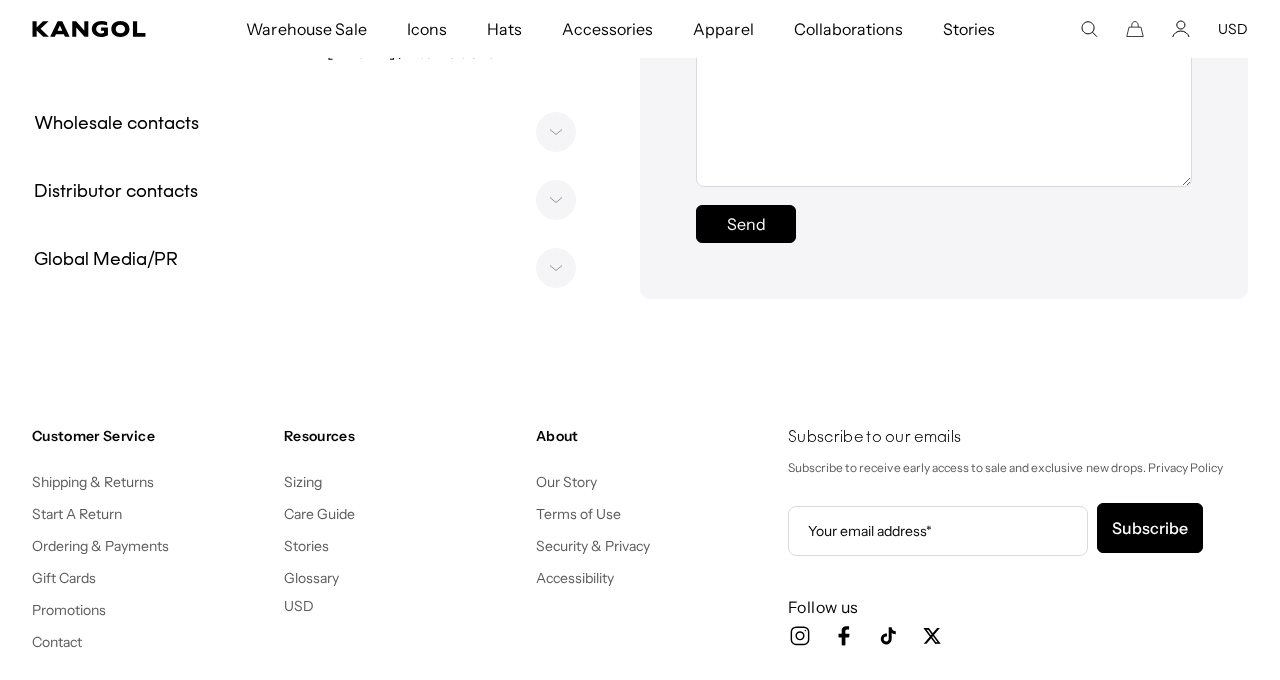 scroll, scrollTop: 815, scrollLeft: 0, axis: vertical 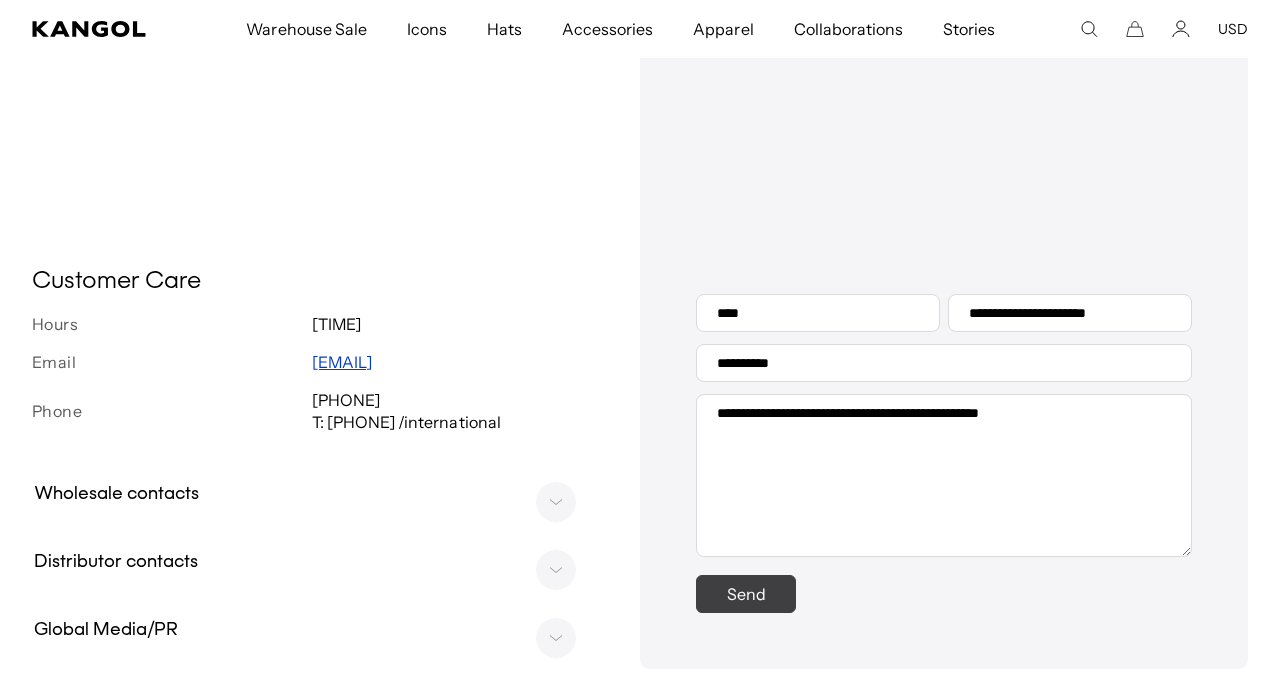 click on "Send" at bounding box center (746, 594) 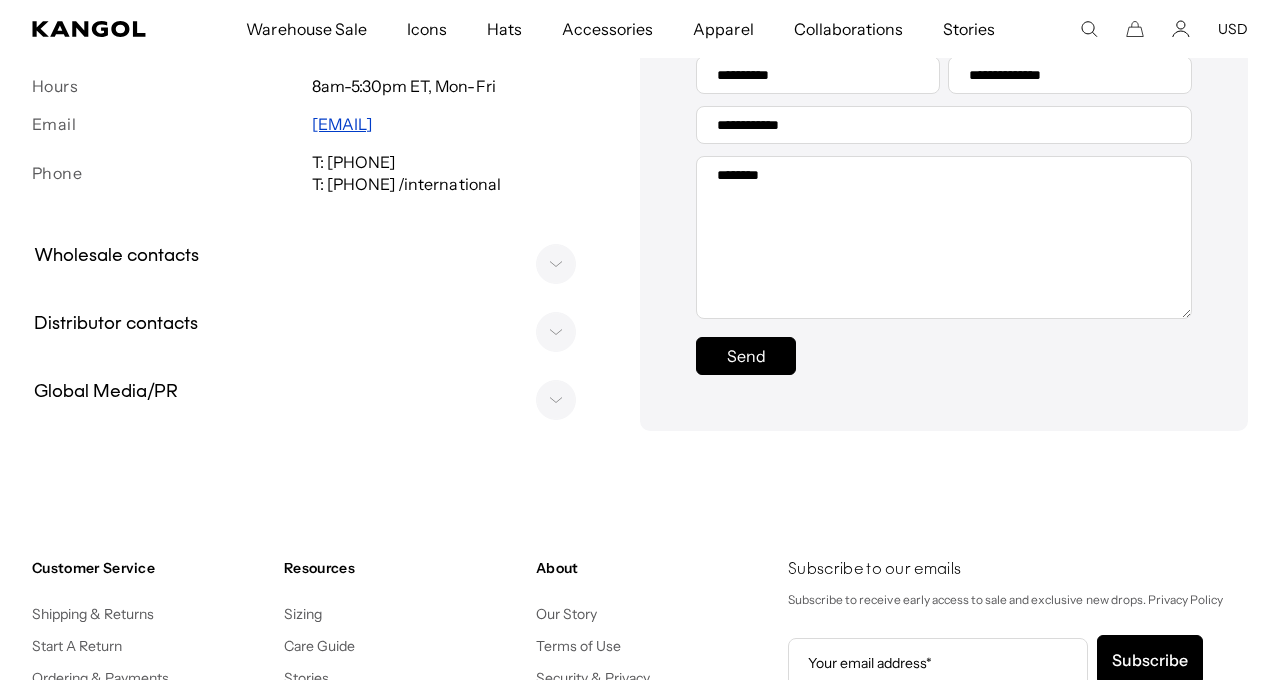 scroll, scrollTop: 698, scrollLeft: 0, axis: vertical 